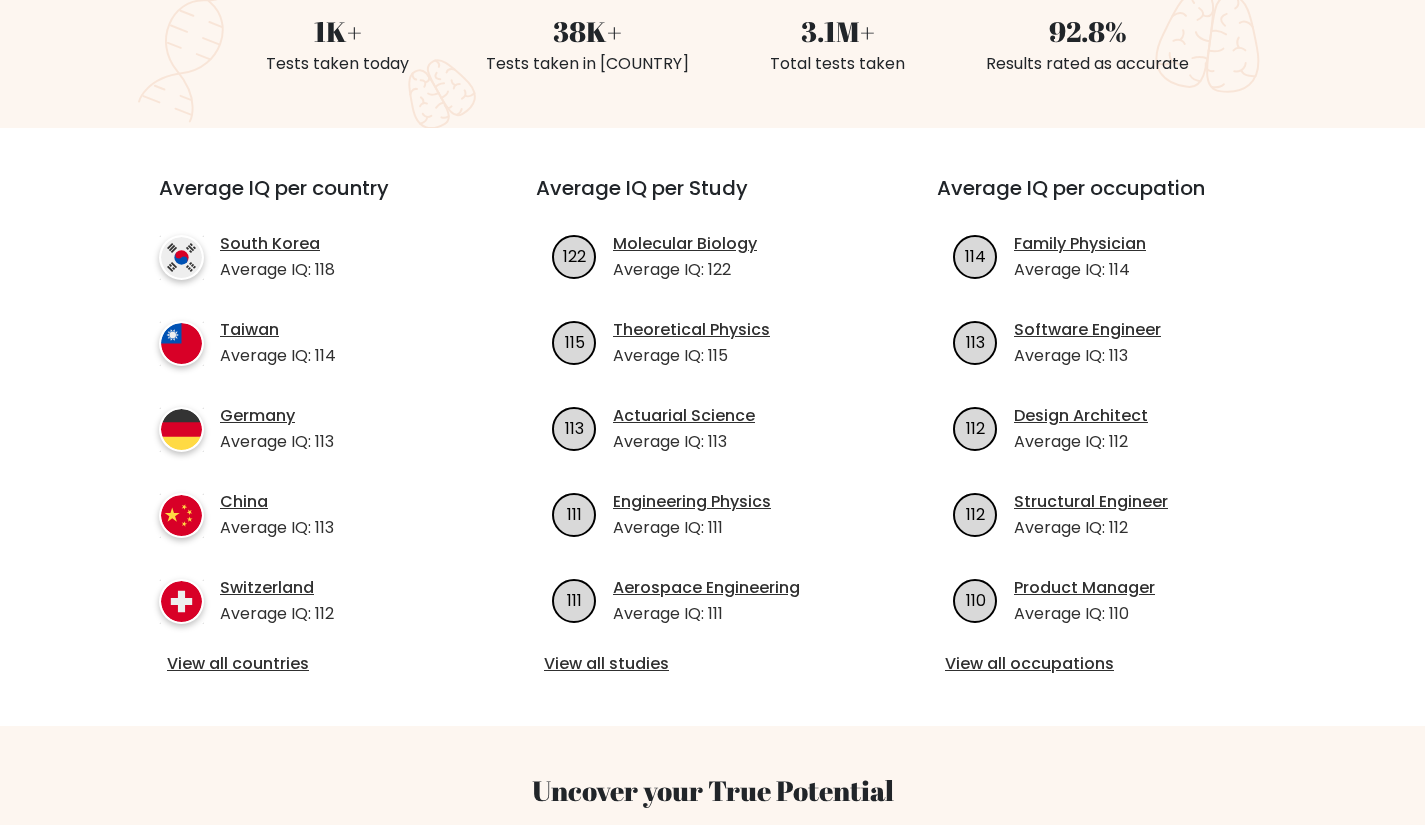 scroll, scrollTop: 0, scrollLeft: 0, axis: both 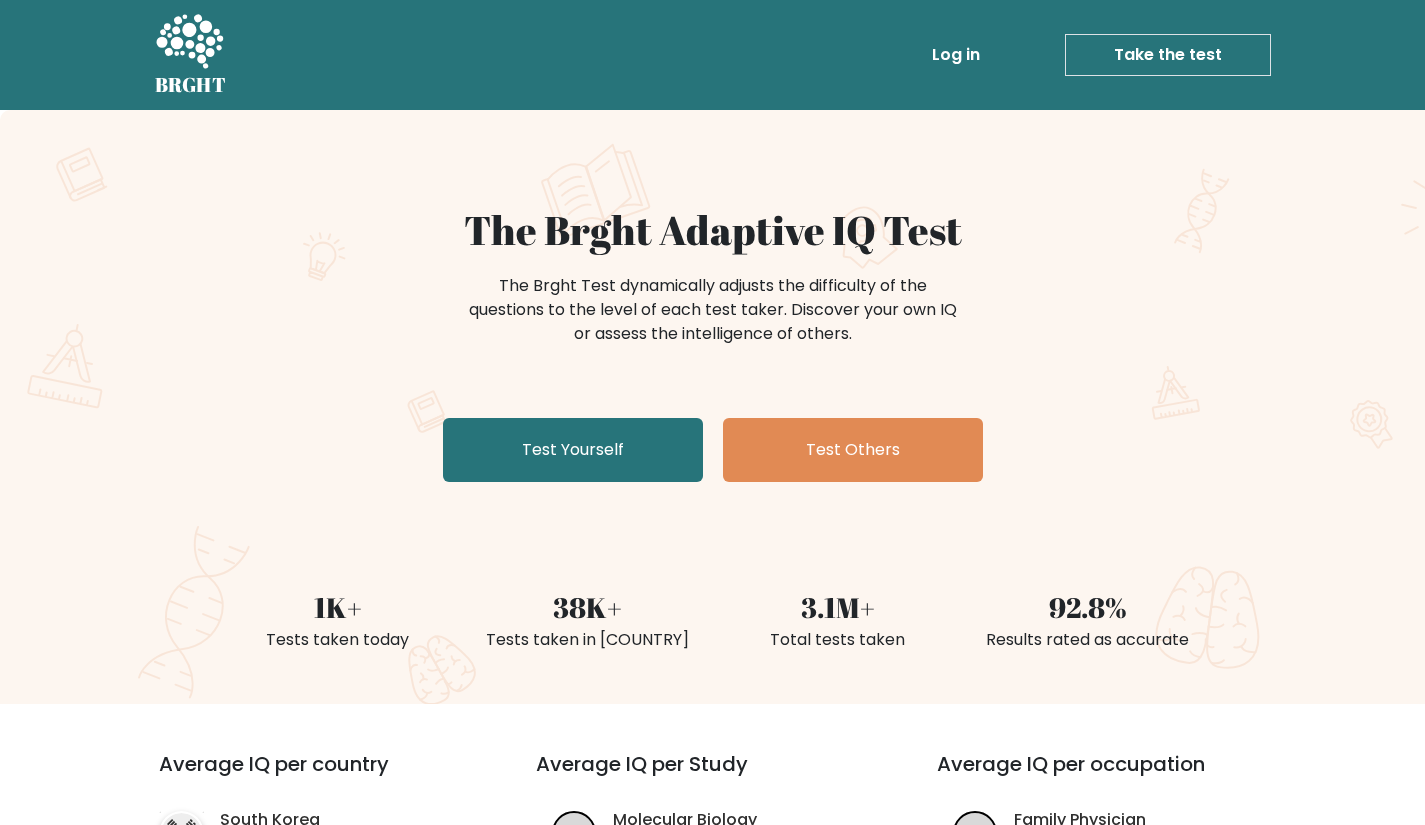 click on "Take the test" at bounding box center [1168, 55] 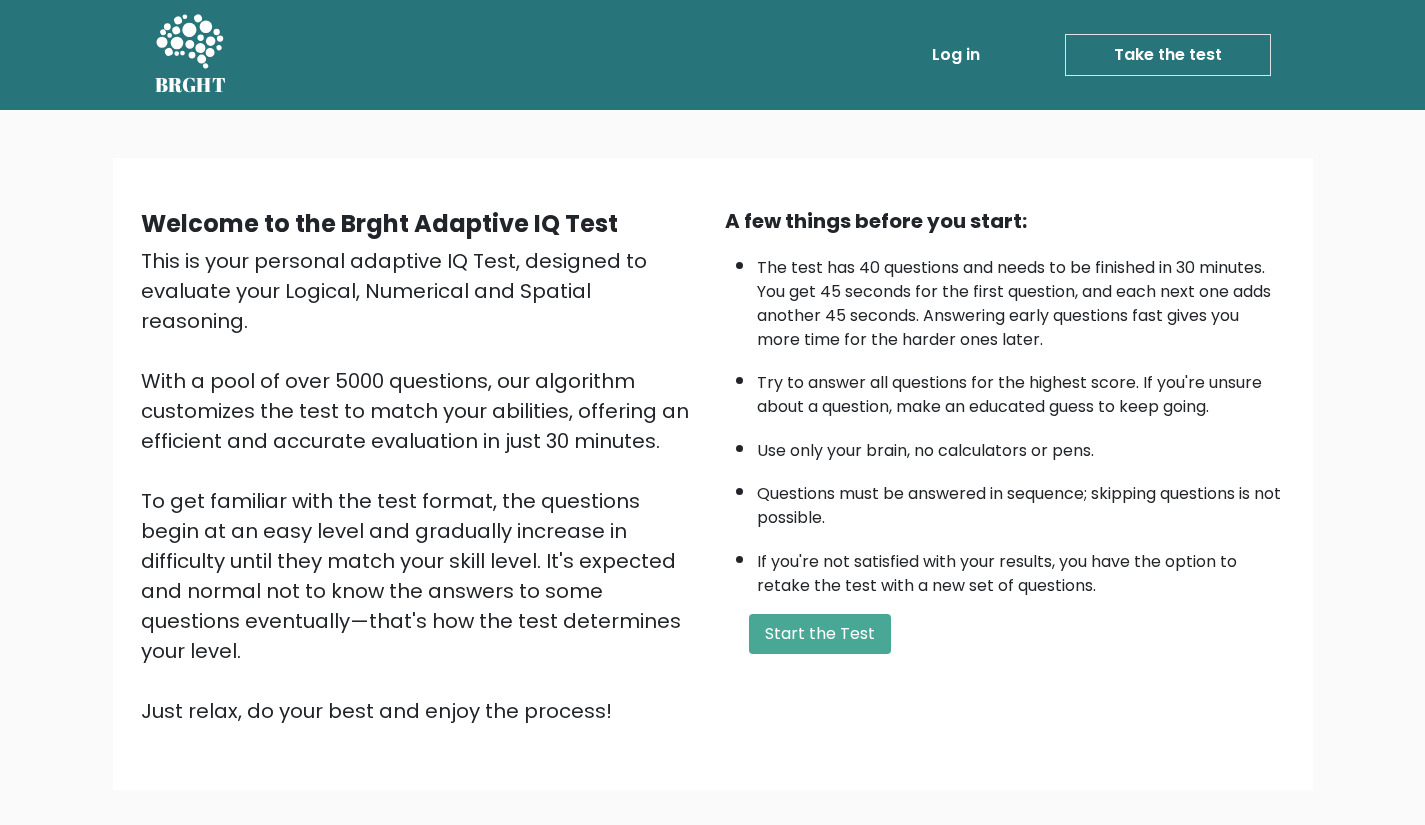 scroll, scrollTop: 0, scrollLeft: 0, axis: both 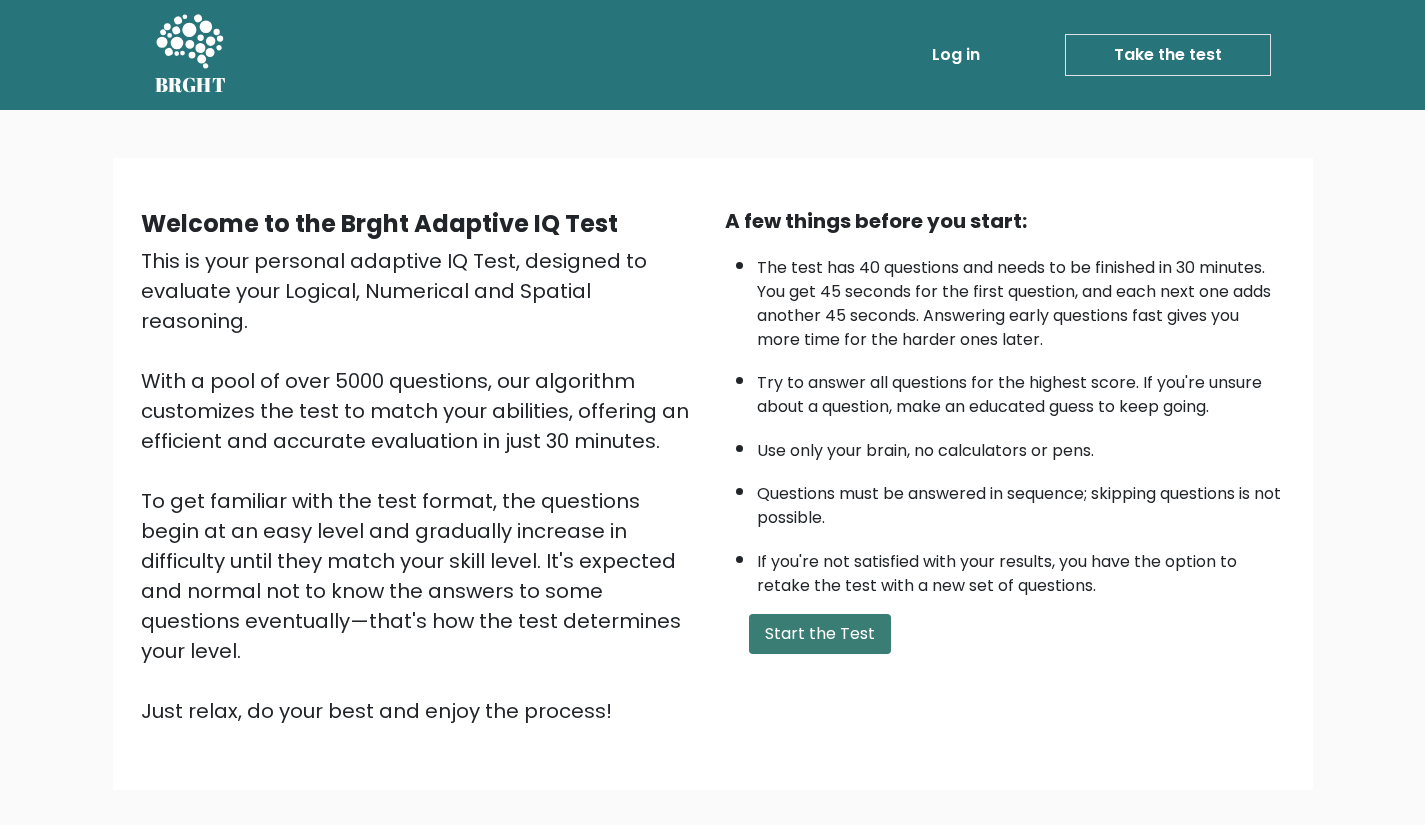 click on "Start the Test" at bounding box center [820, 634] 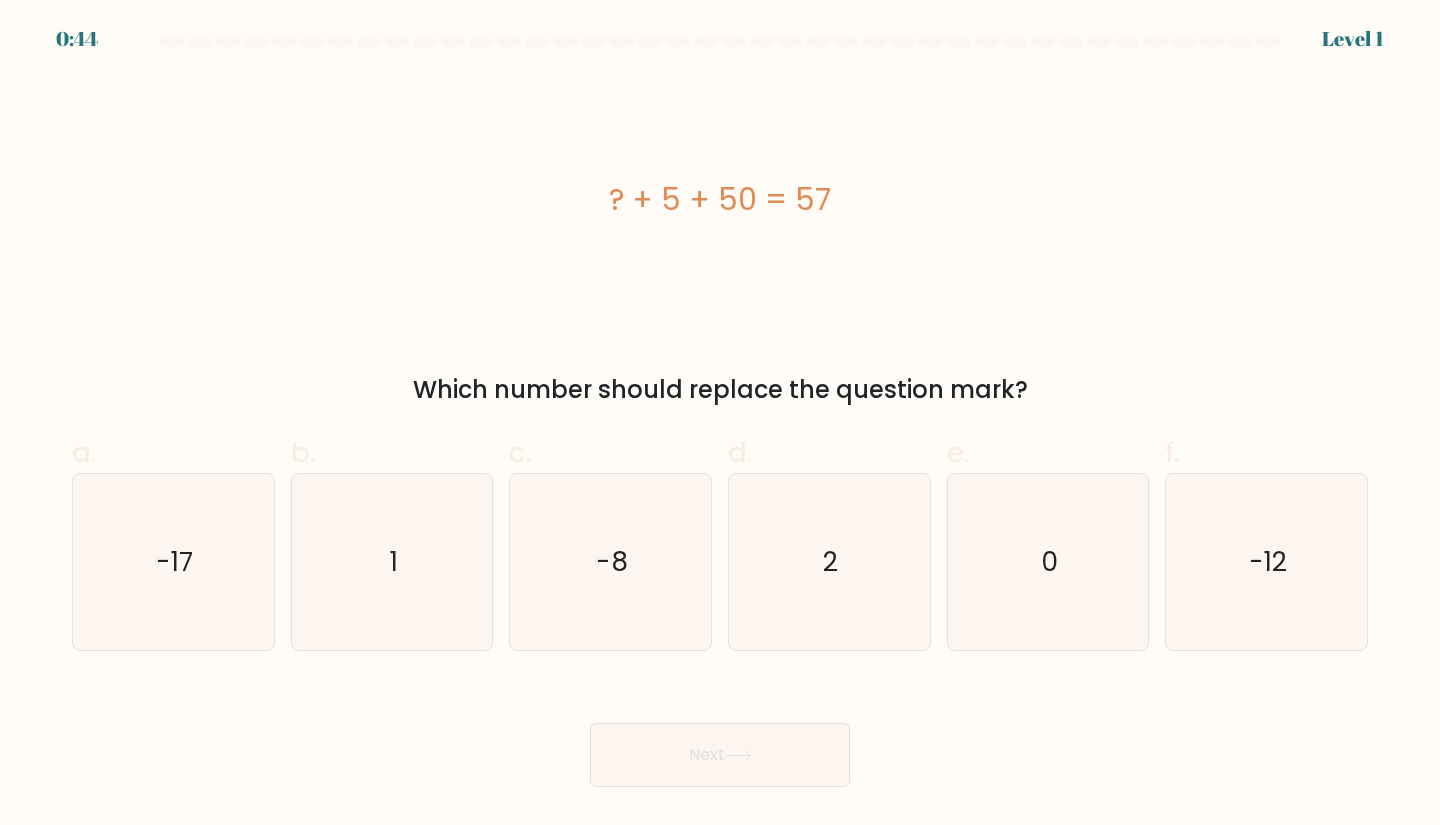 scroll, scrollTop: 0, scrollLeft: 0, axis: both 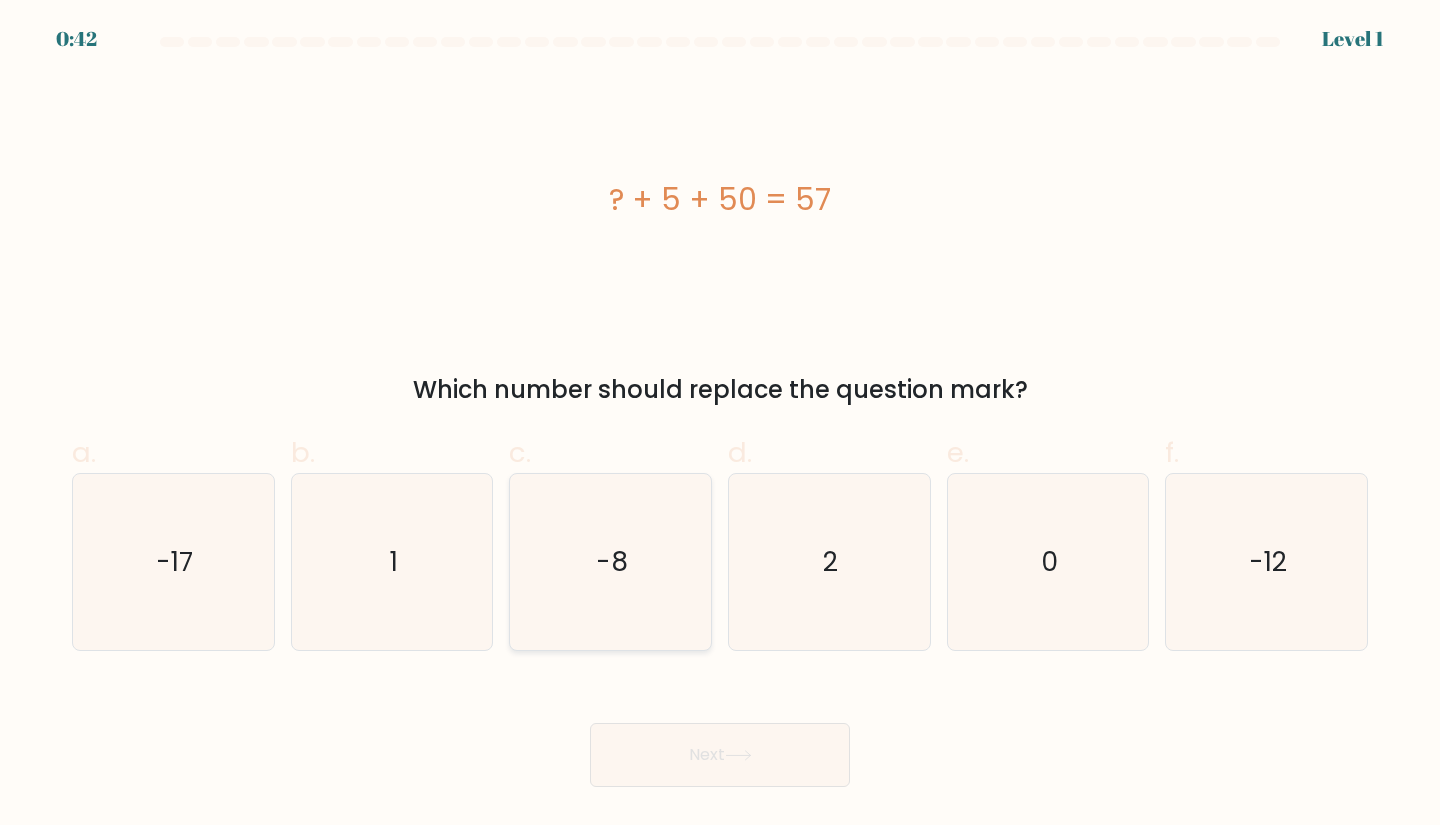 click on "-8" 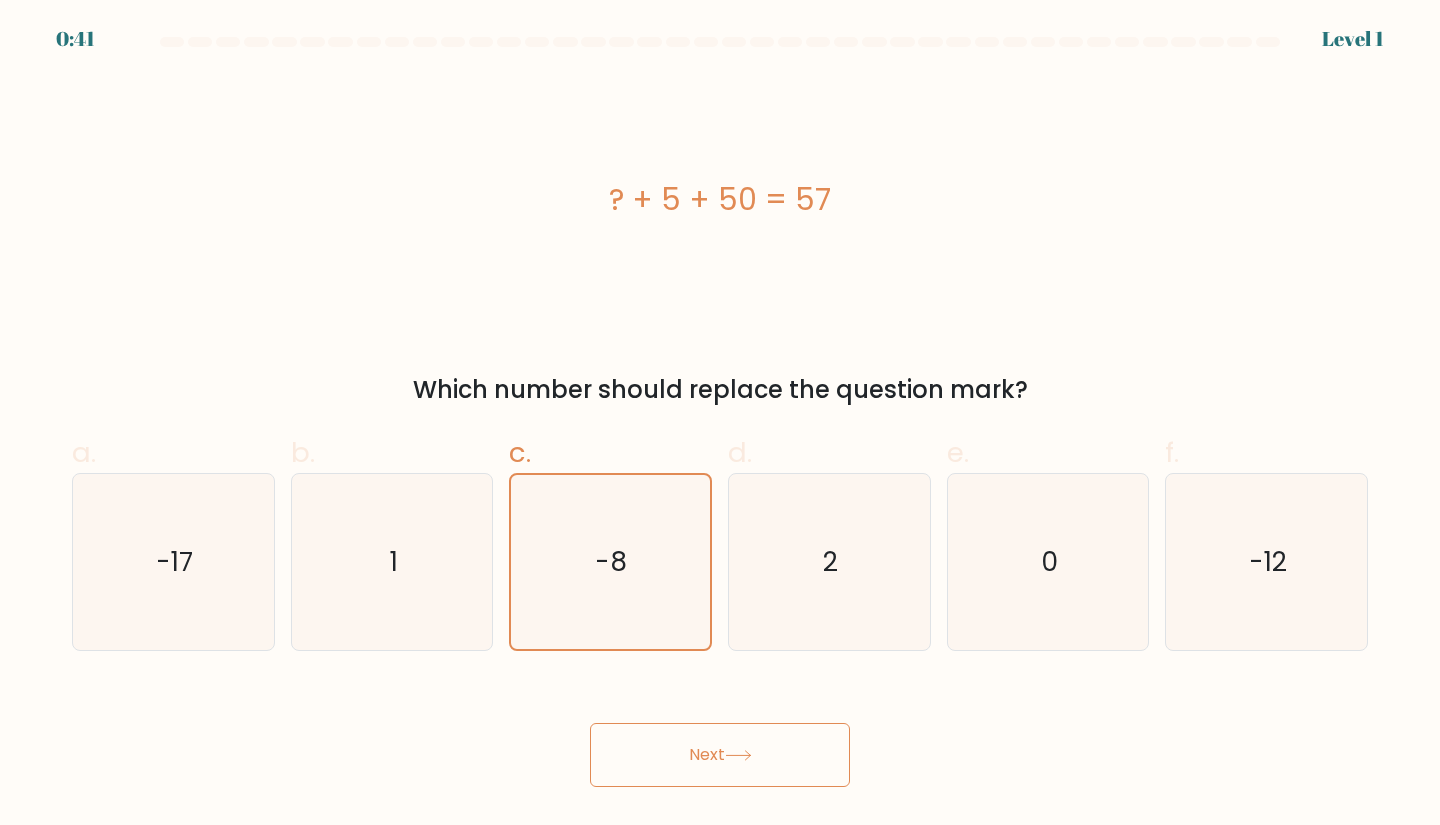 click on "Next" at bounding box center (720, 755) 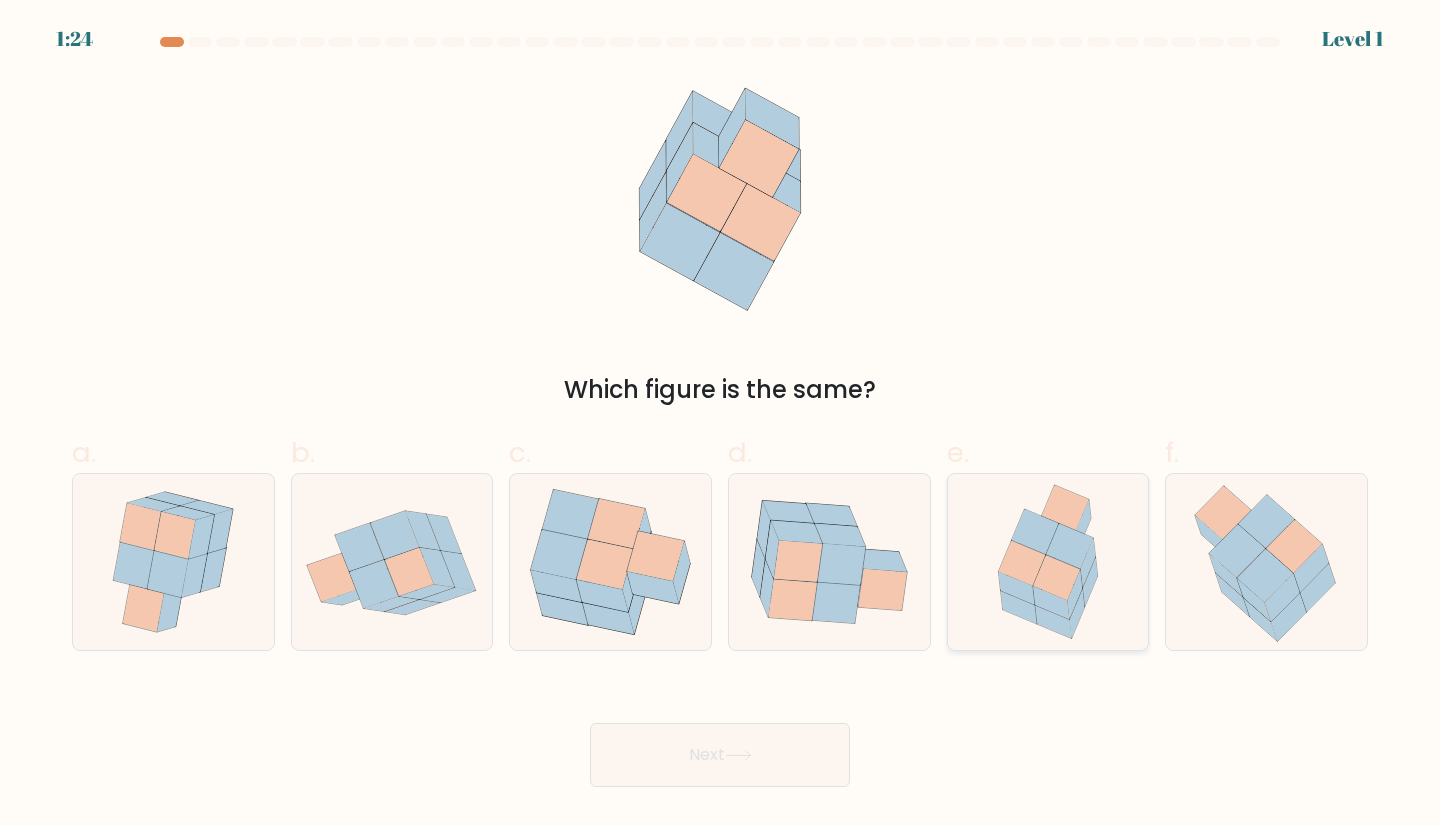 click 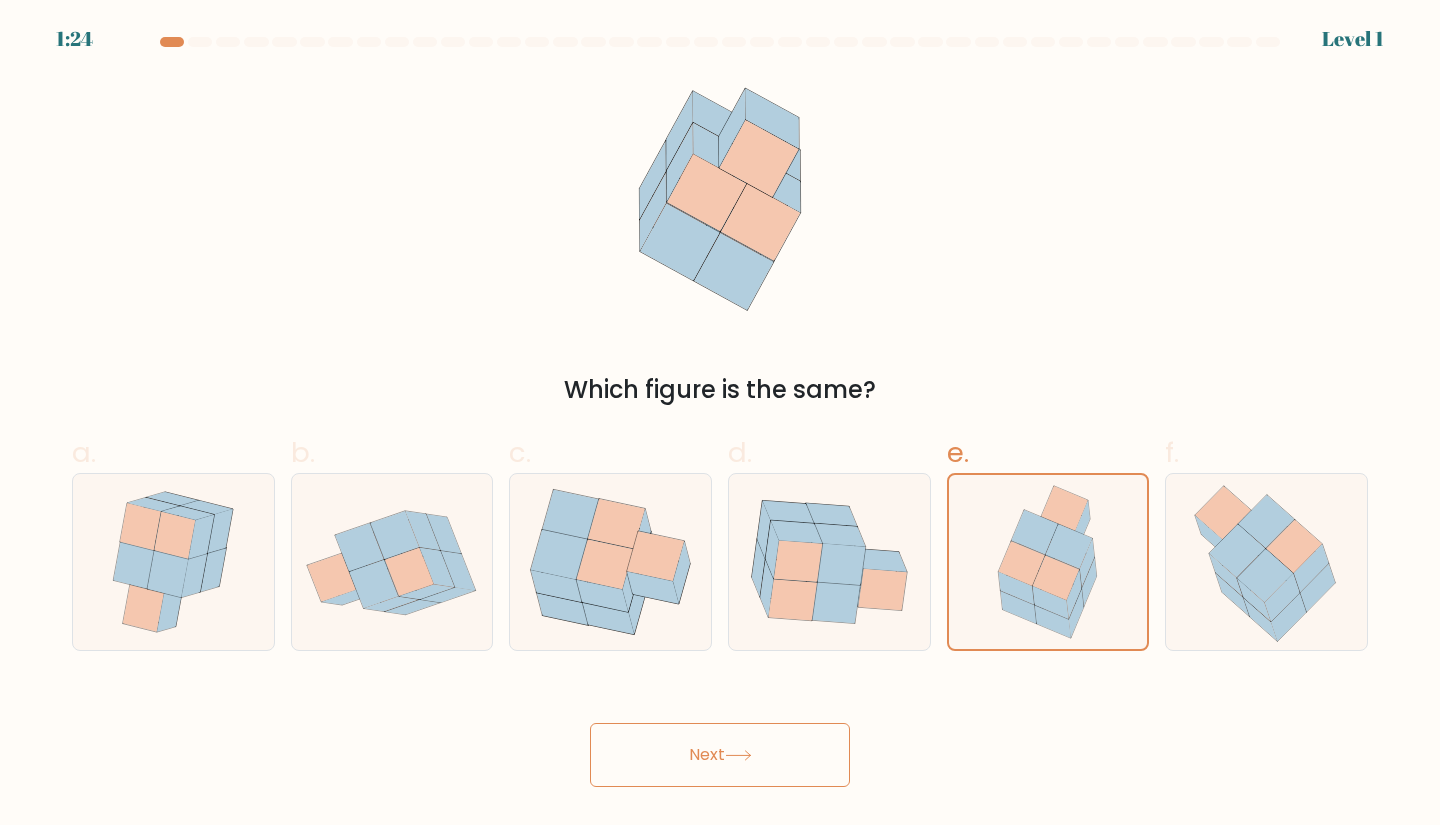click on "Next" at bounding box center [720, 755] 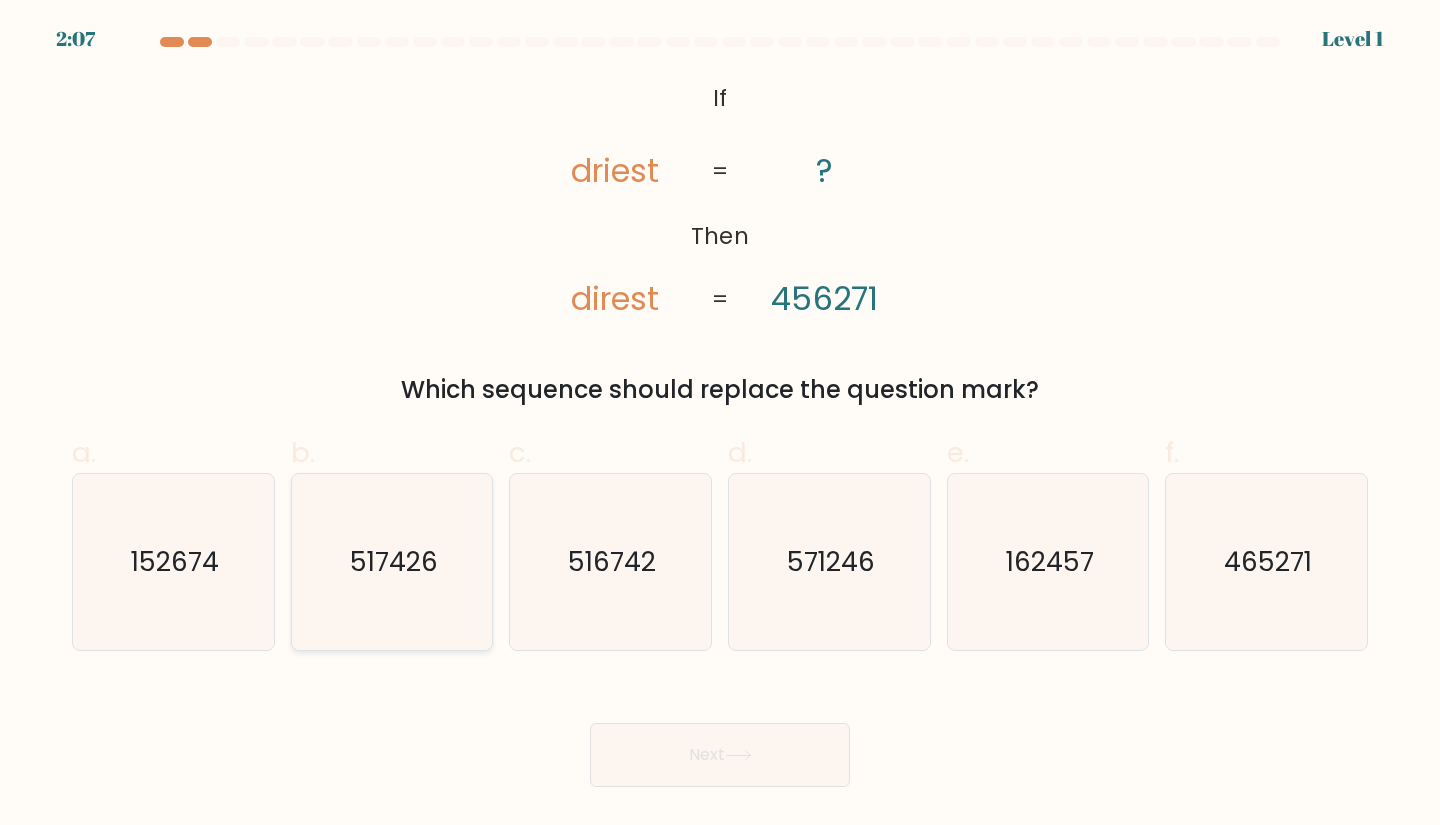 click on "517426" 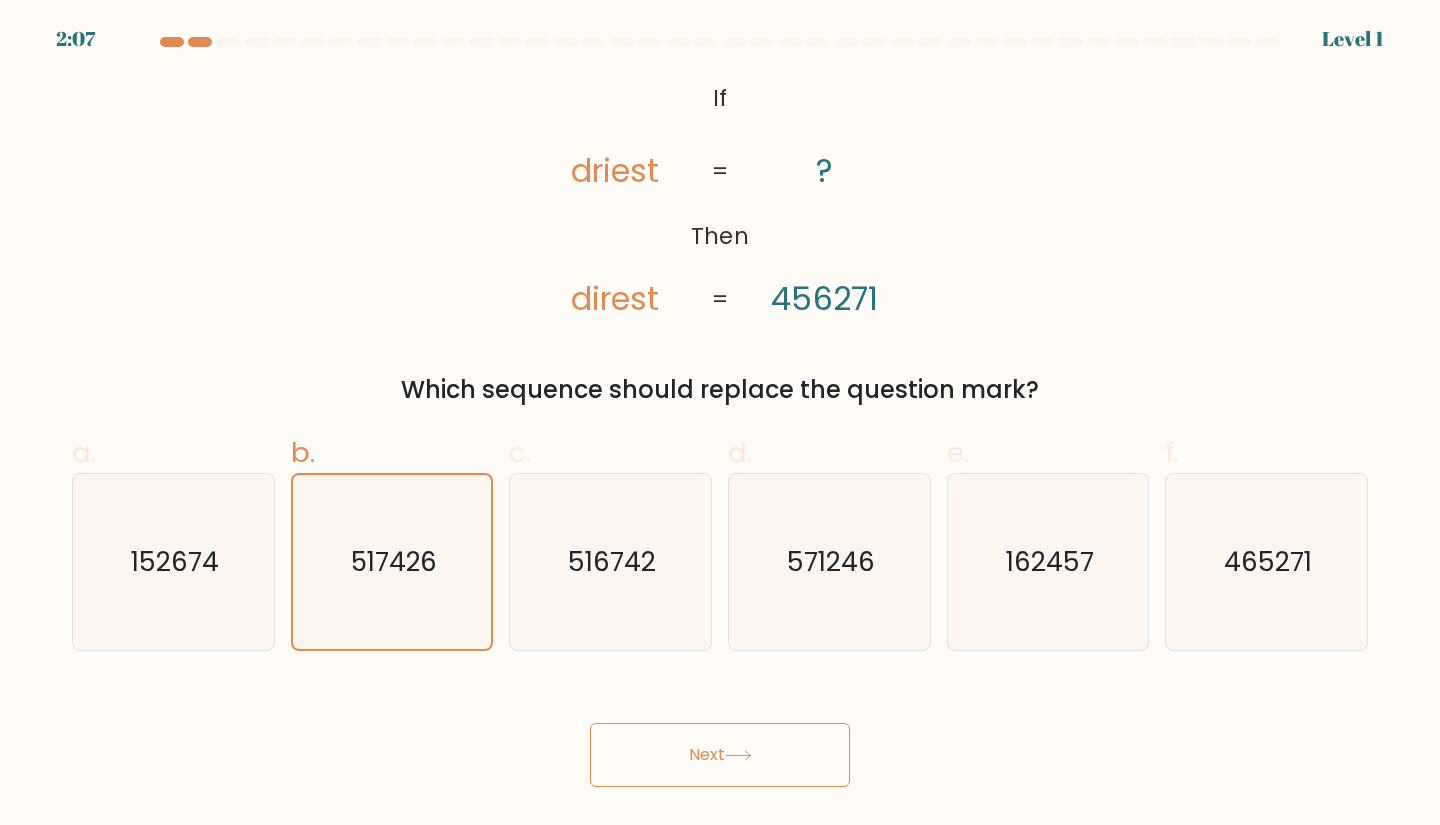click on "Next" at bounding box center [720, 755] 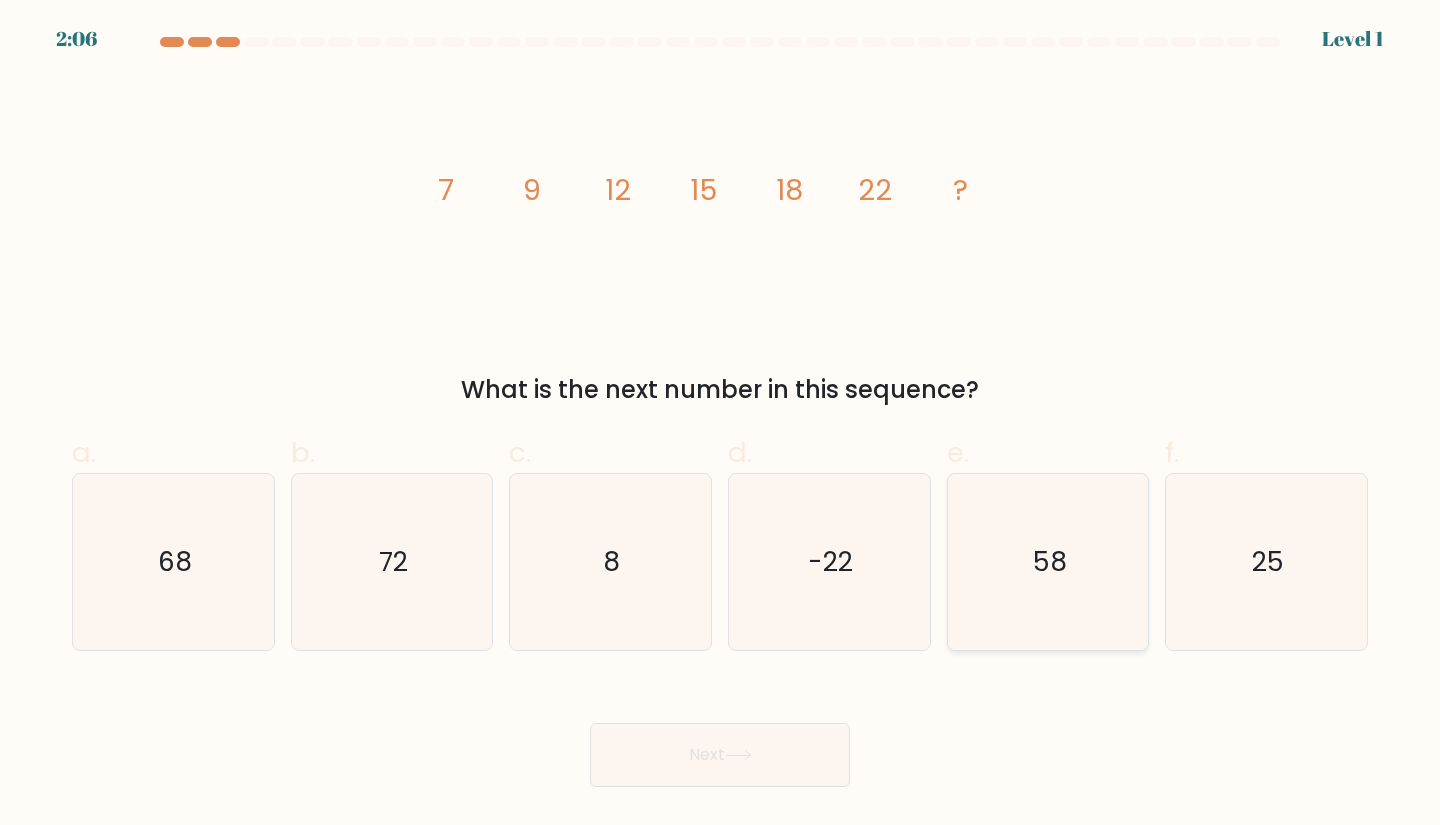 click on "58" 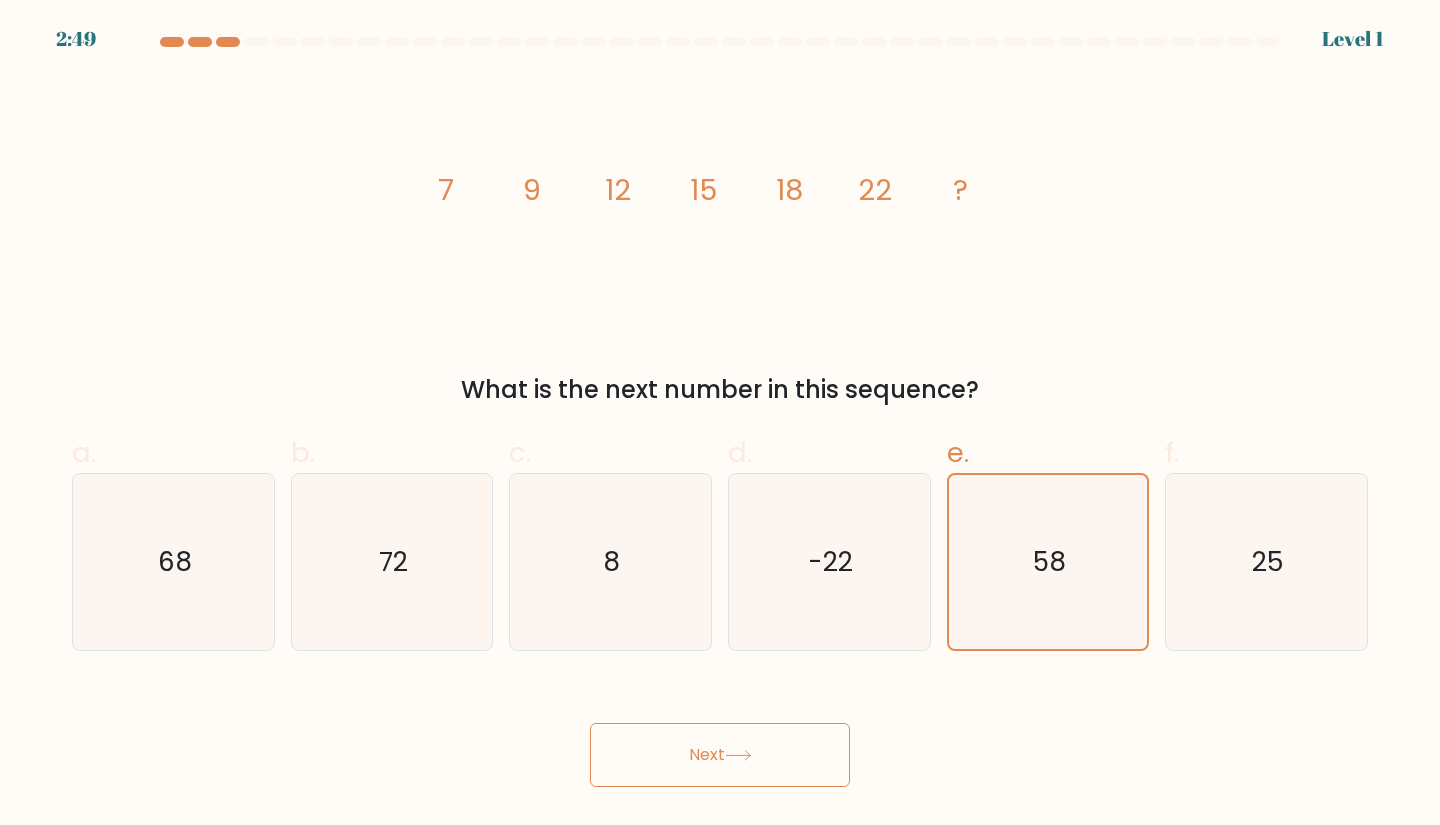 click on "Next" at bounding box center [720, 755] 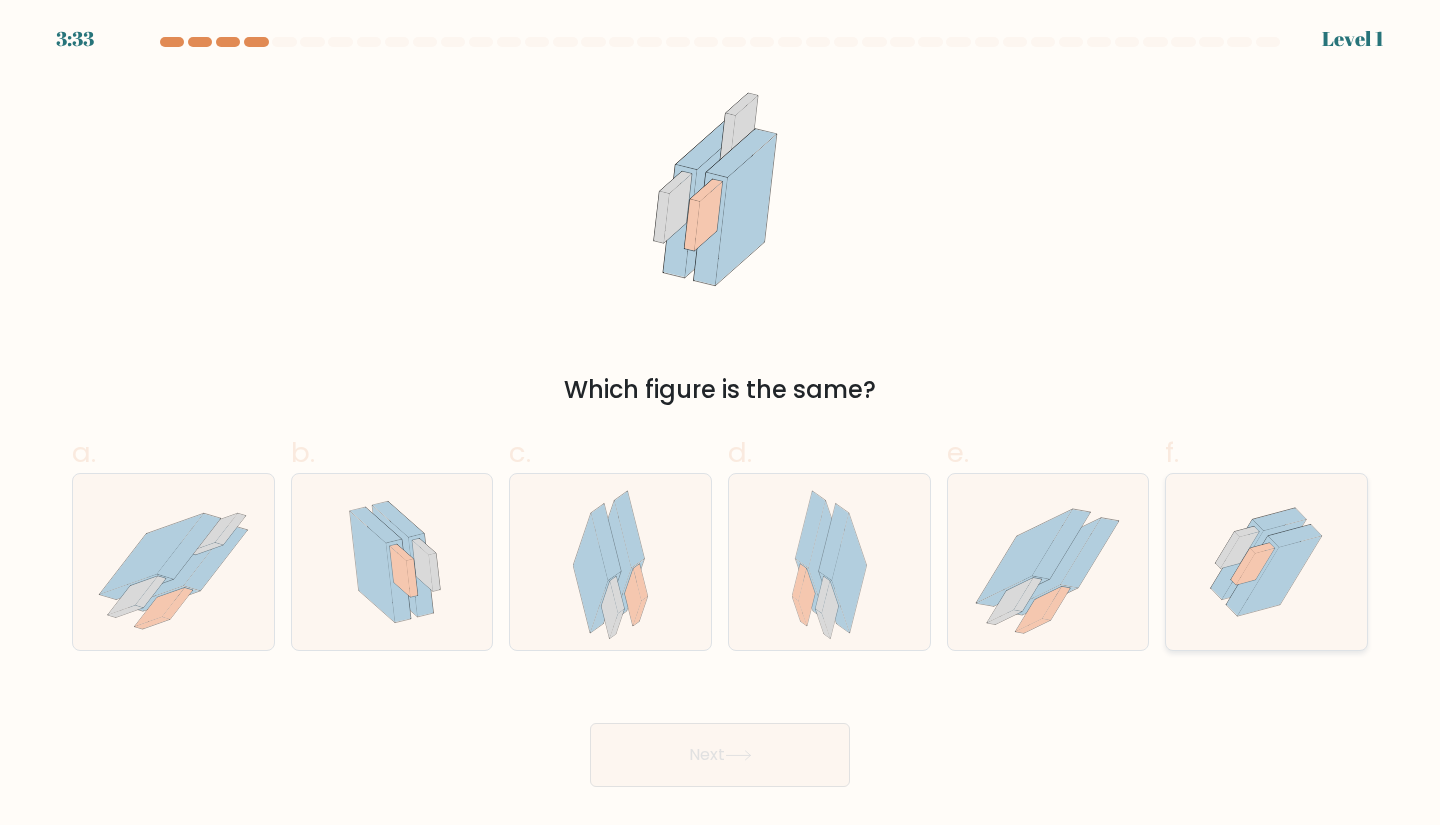 click 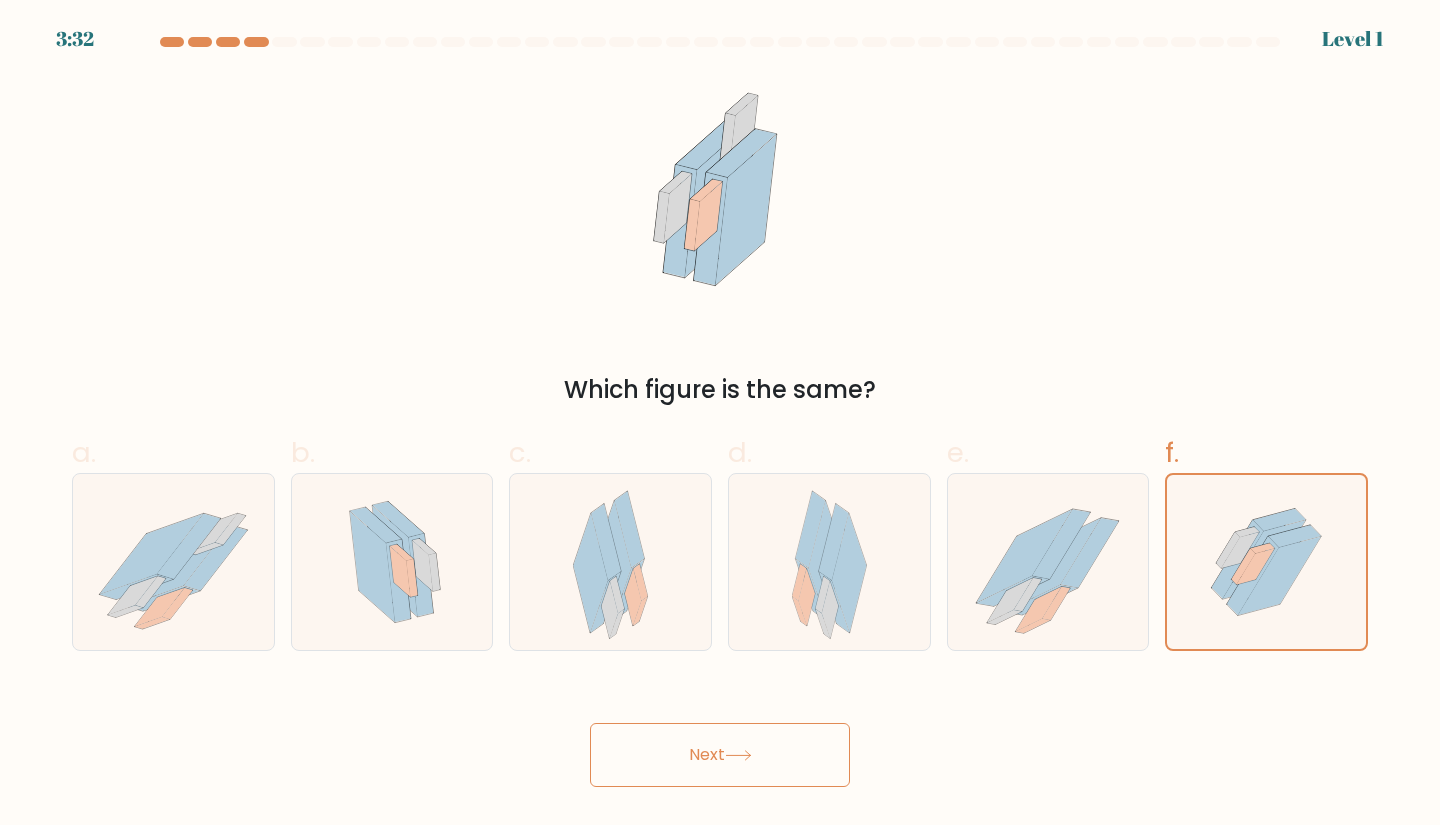 click 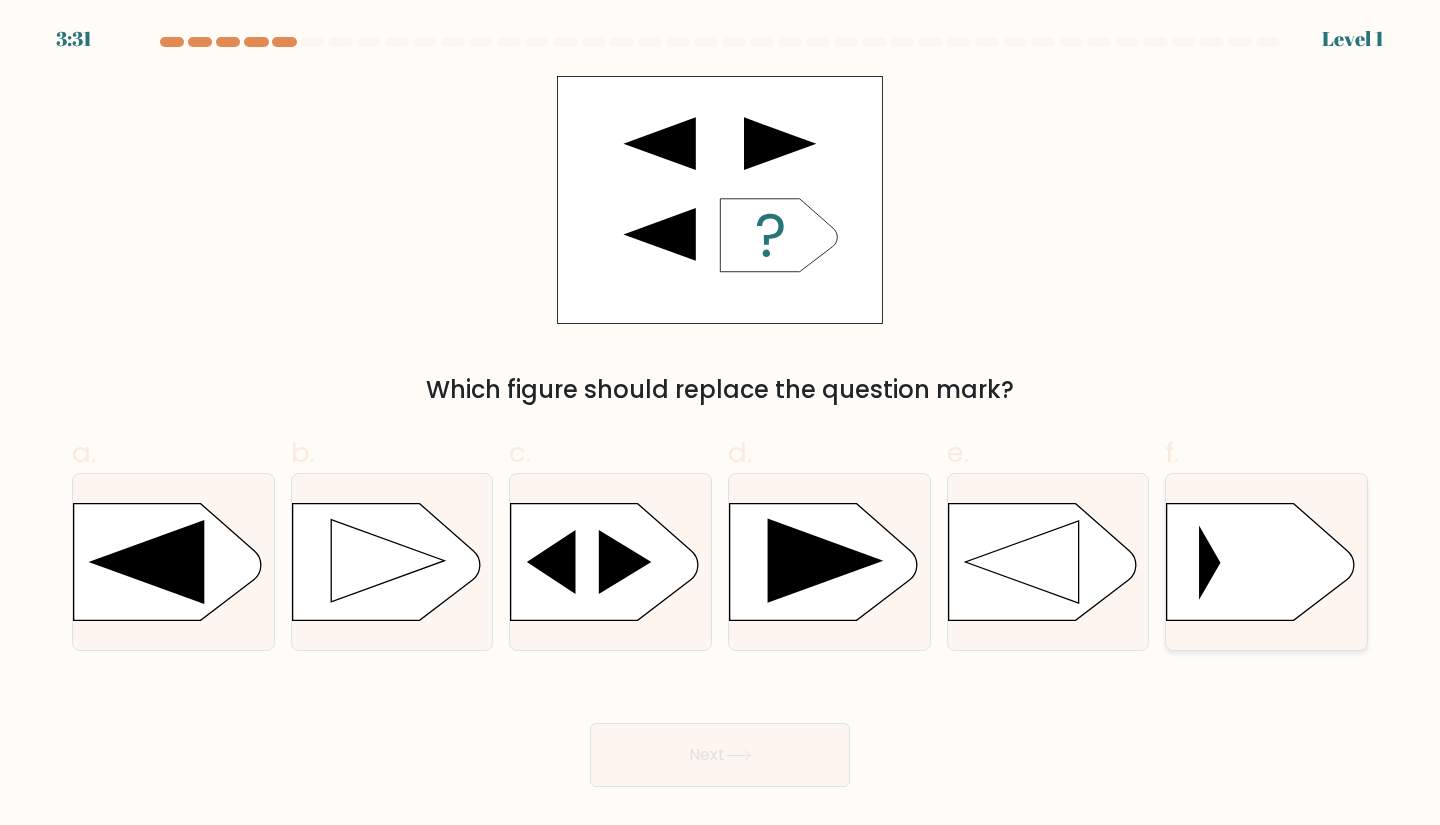 click 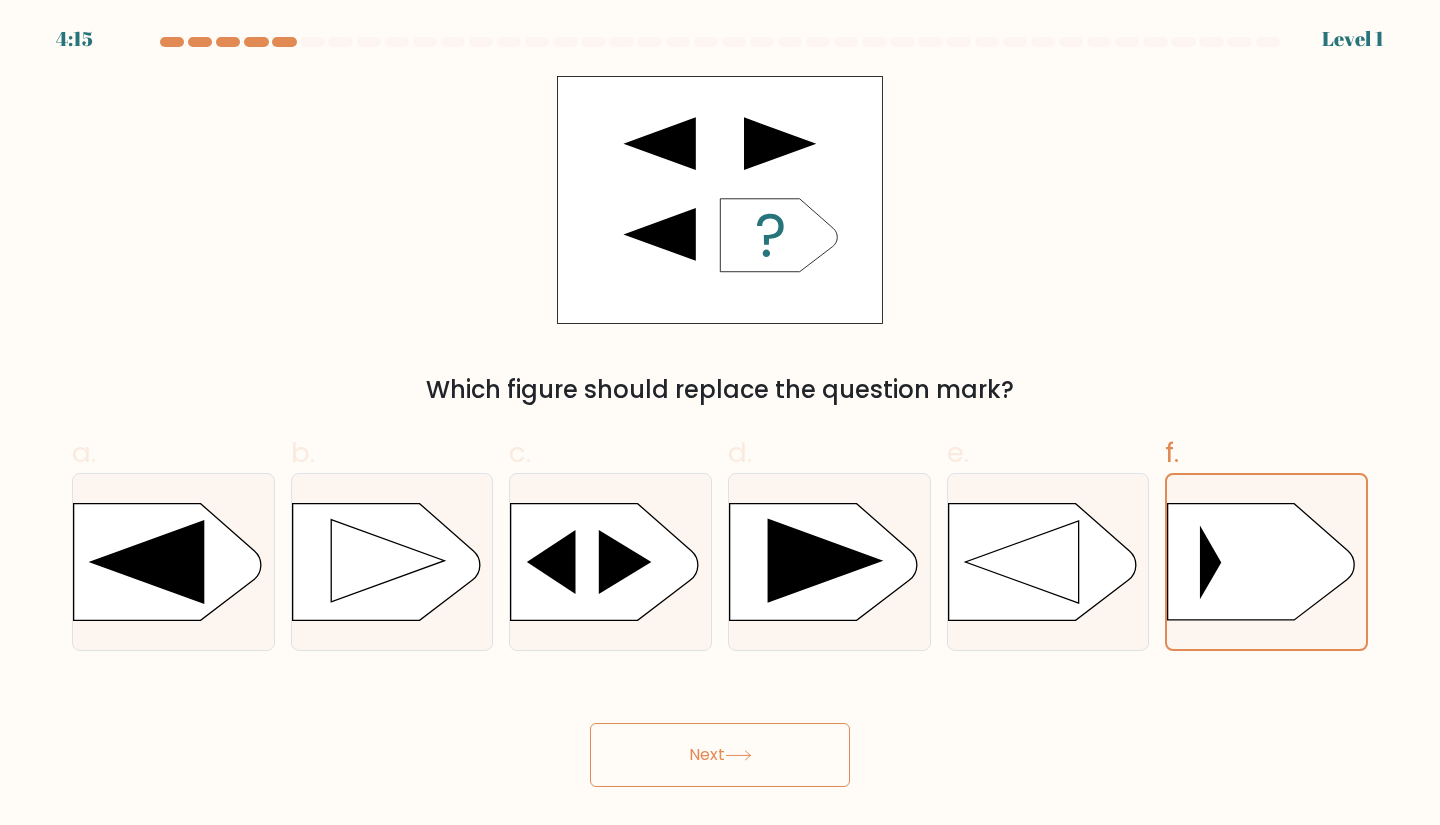click on "4:15
Level 1
a." at bounding box center (720, 412) 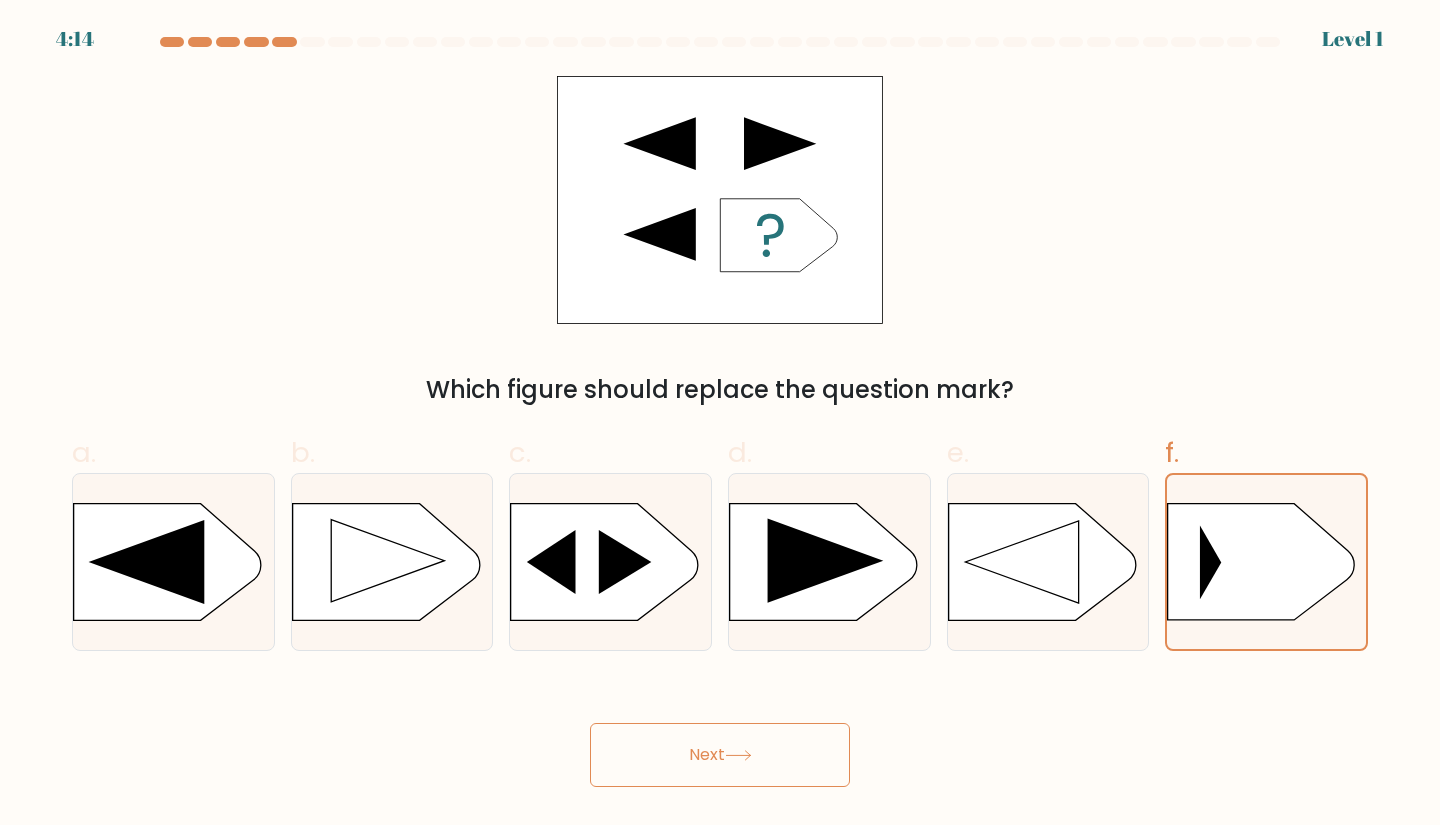 click on "Next" at bounding box center [720, 755] 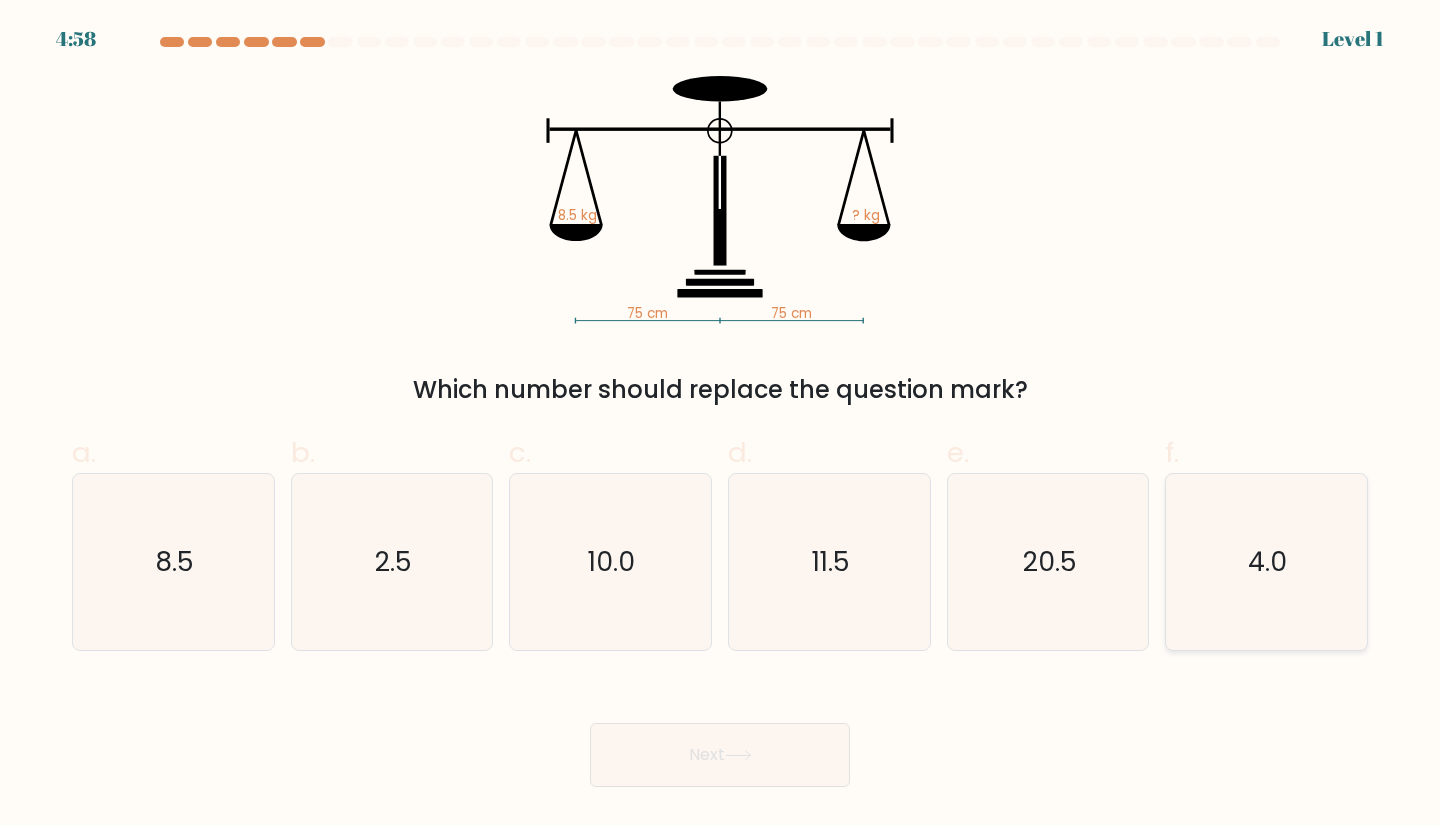click on "4.0" 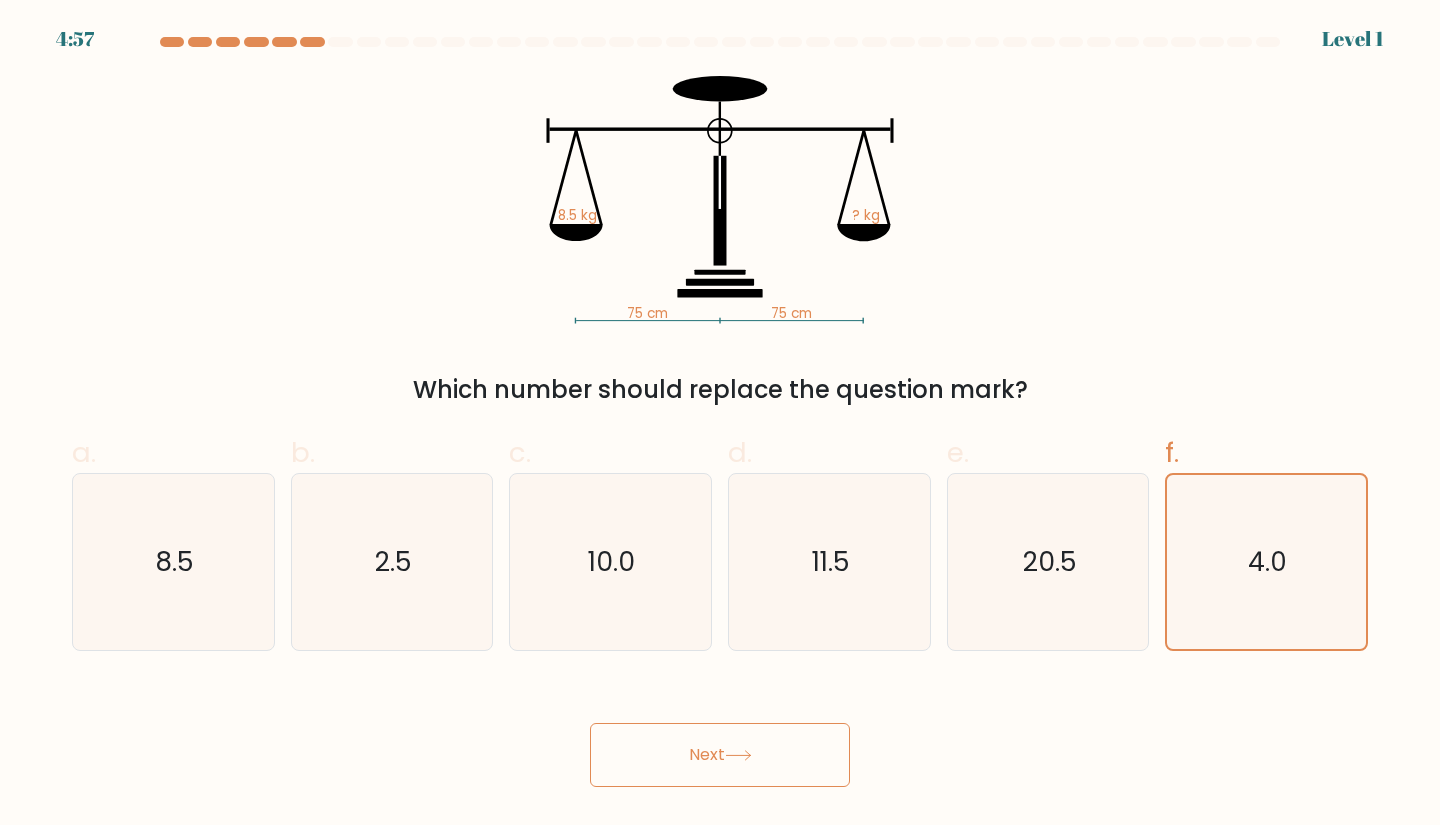 click on "Next" at bounding box center [720, 755] 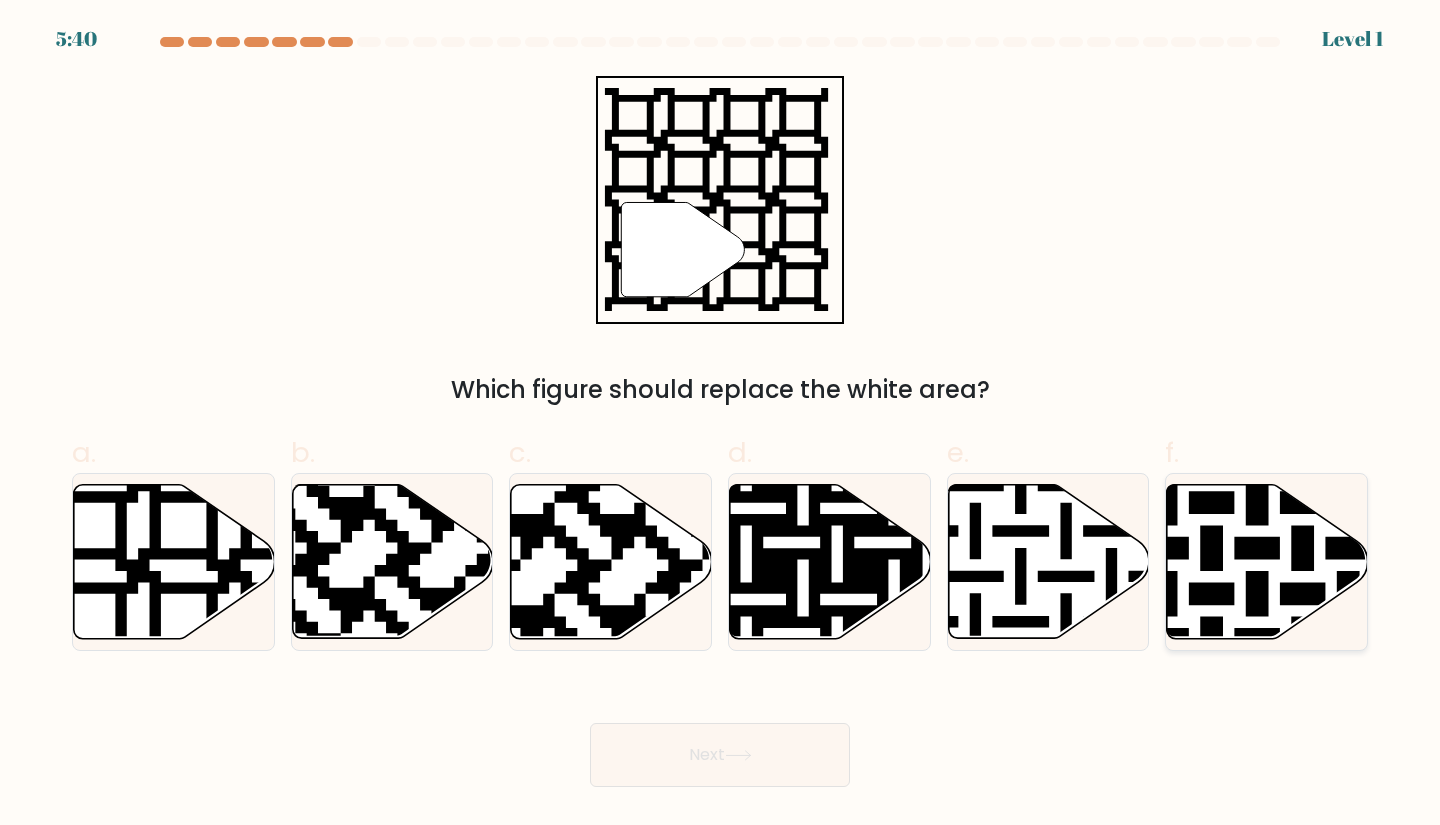 click 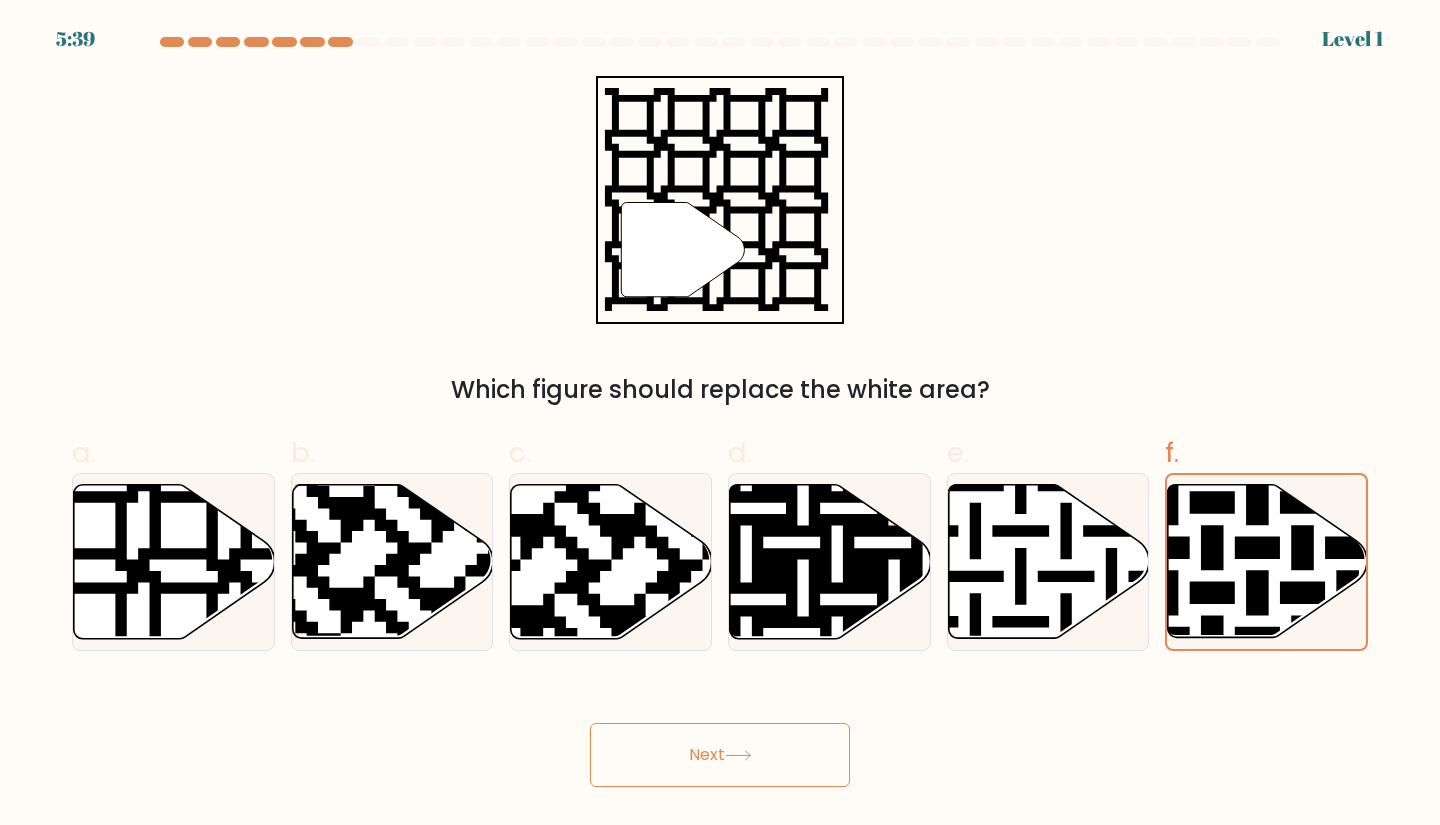 click on "Next" at bounding box center [720, 755] 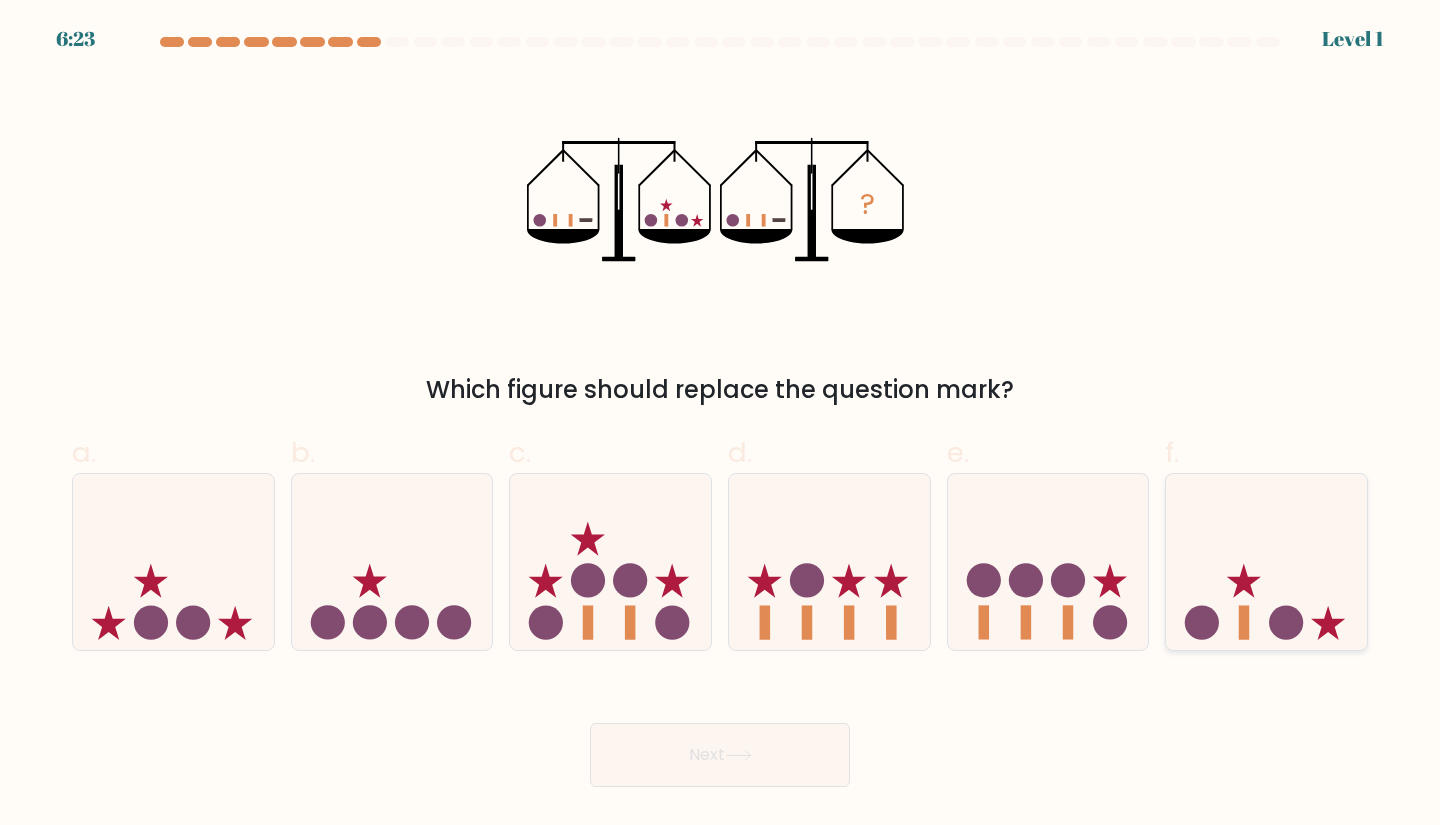click 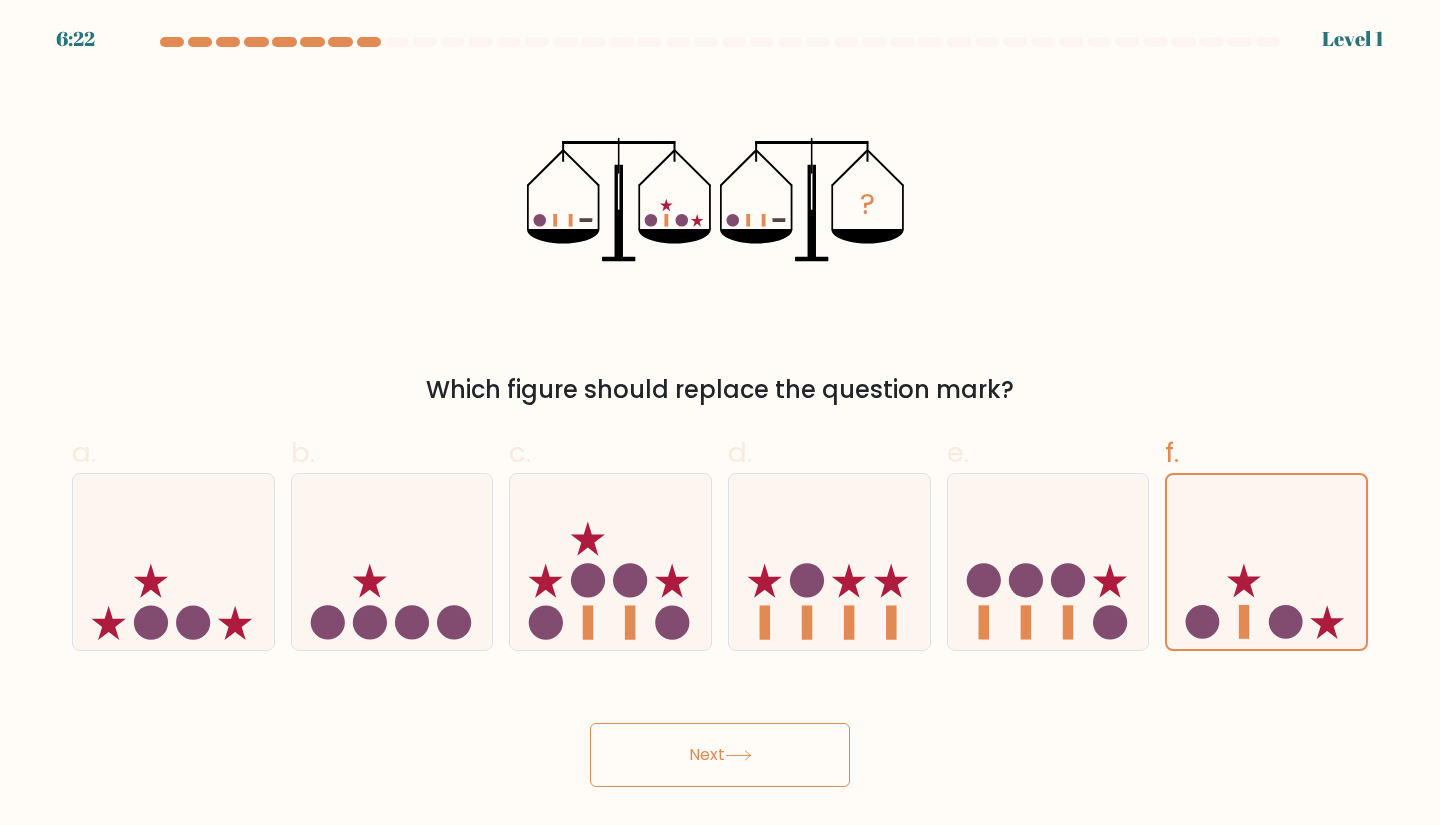 click on "Next" at bounding box center (720, 755) 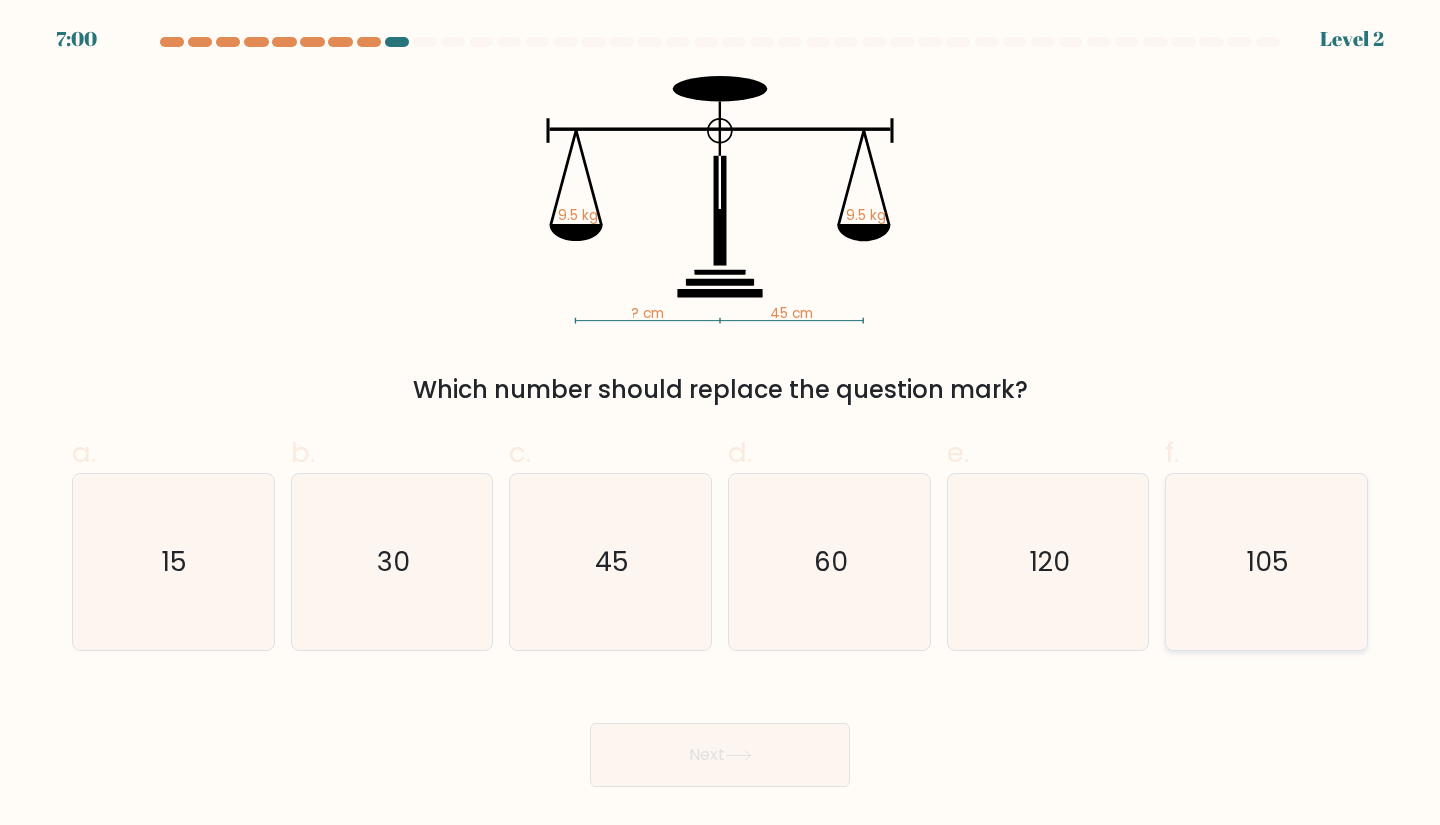 click on "105" 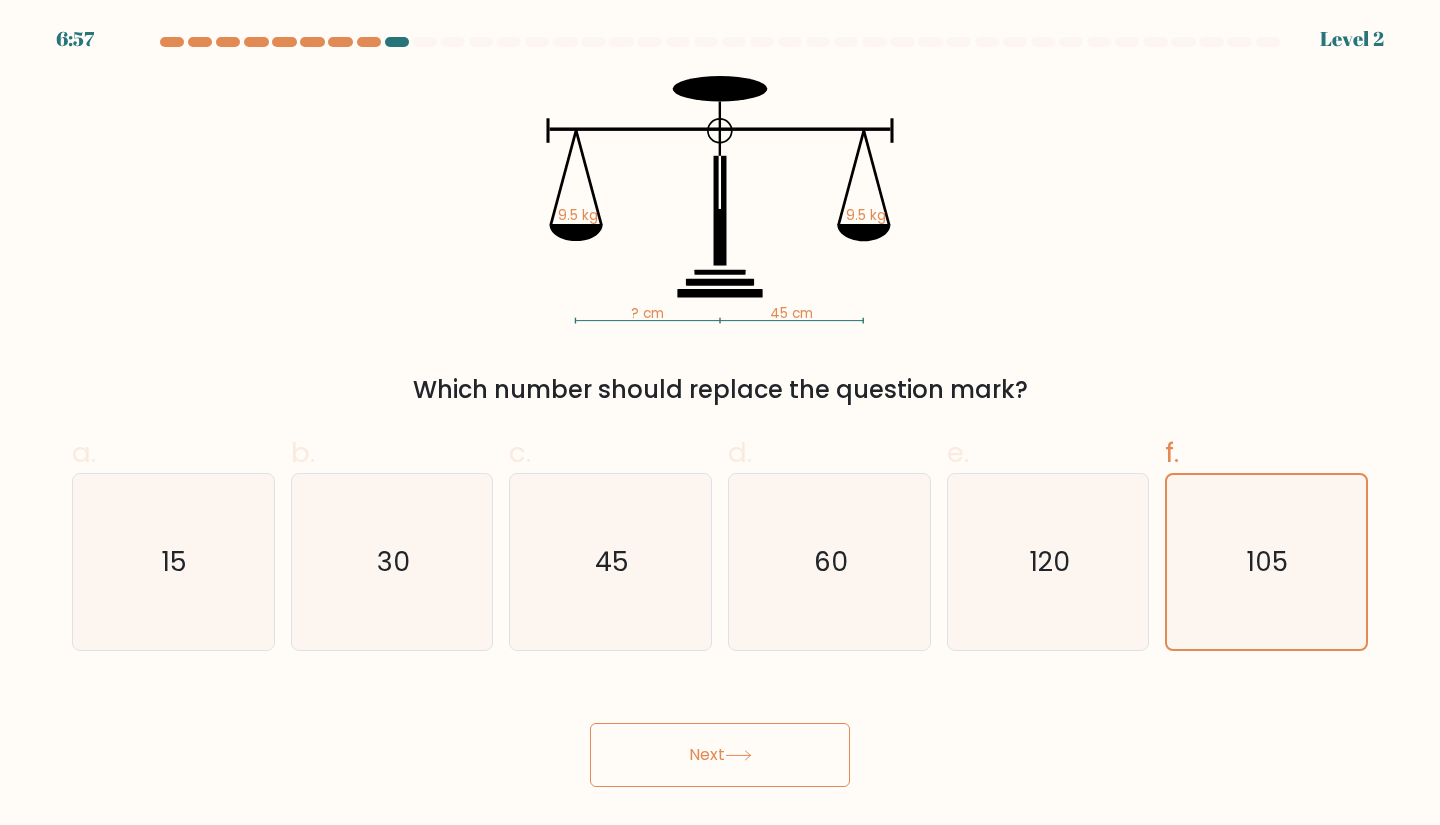 click on "Next" at bounding box center [720, 755] 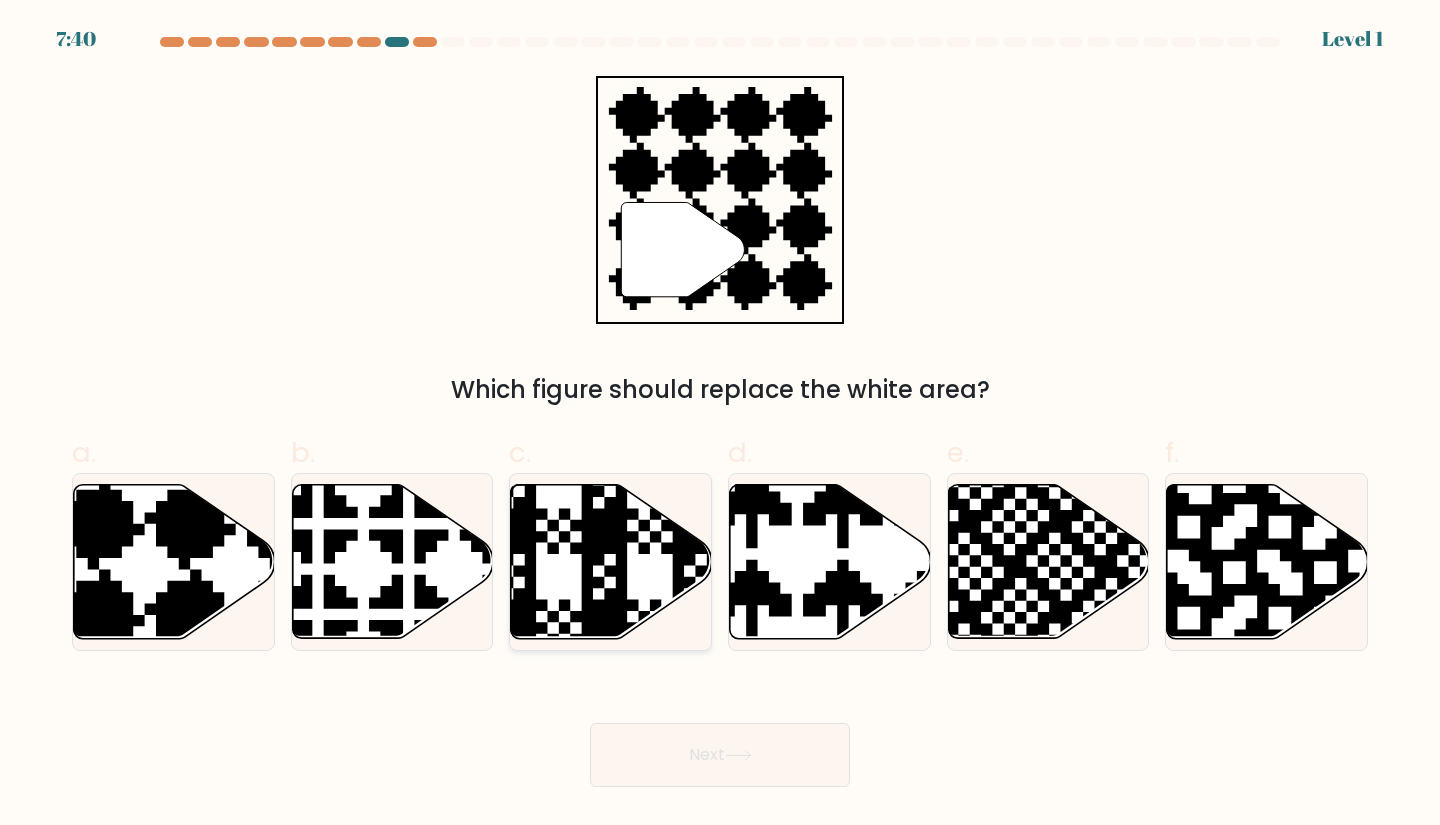 click 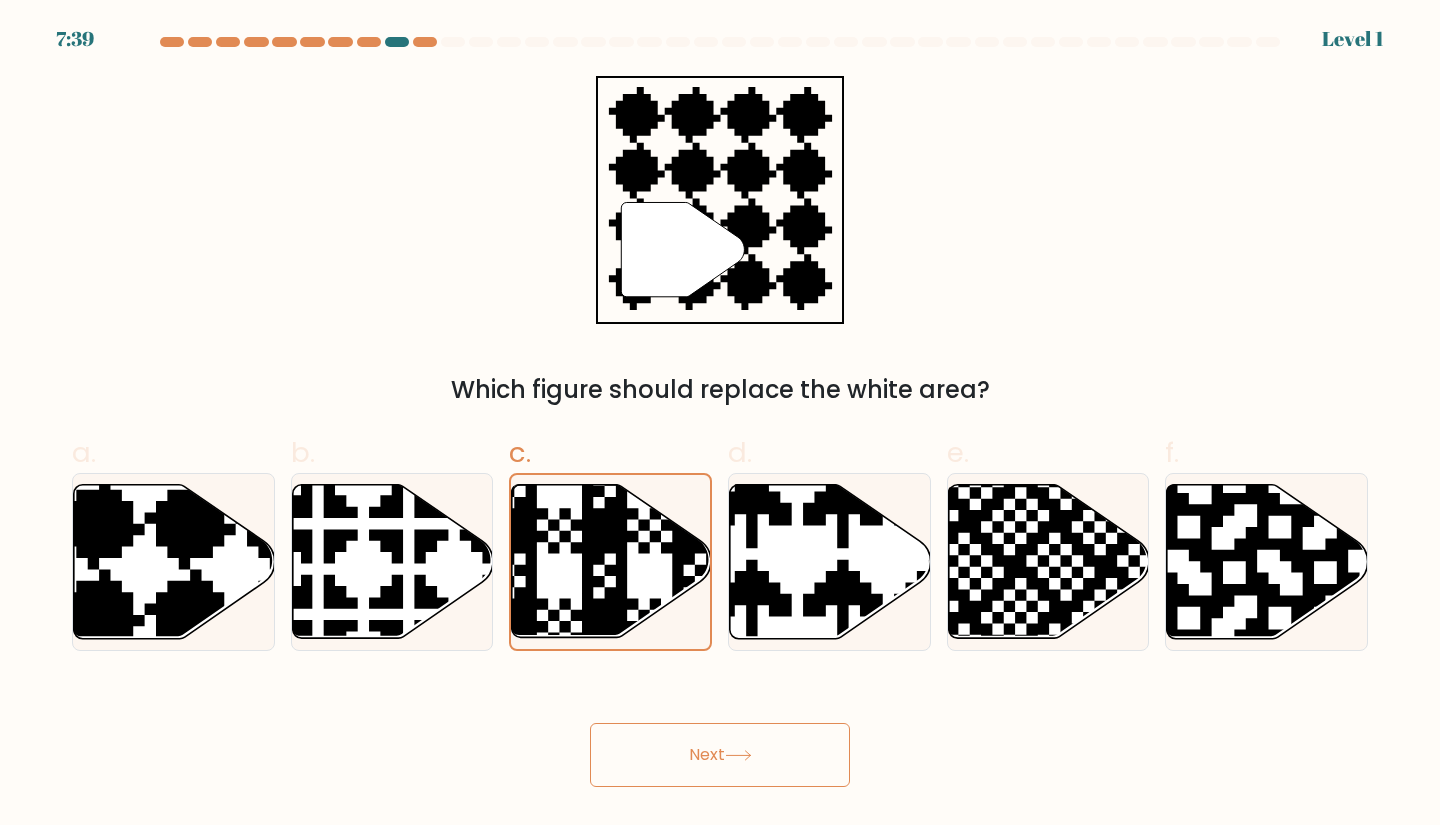 click on "Next" at bounding box center (720, 755) 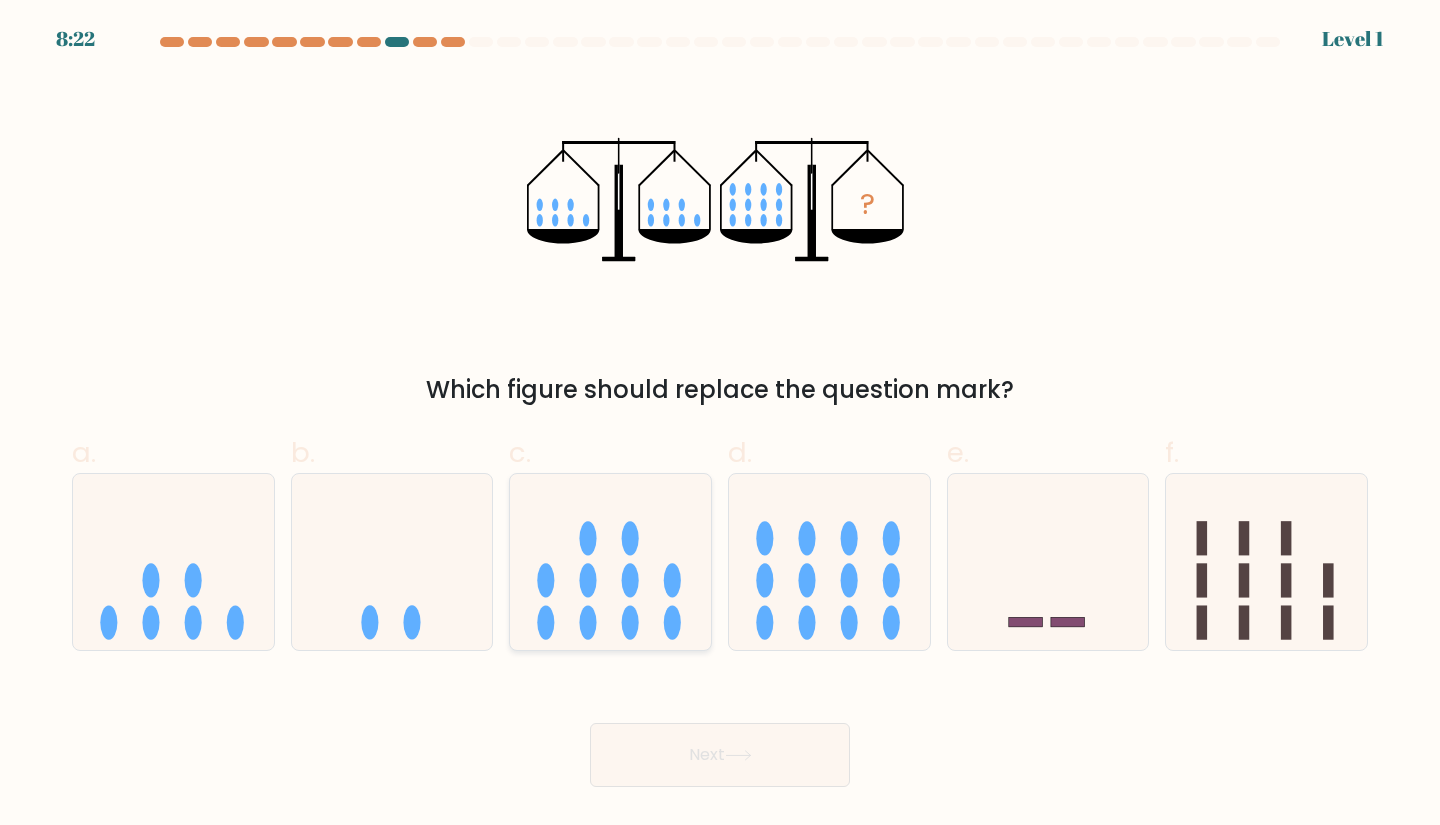 click 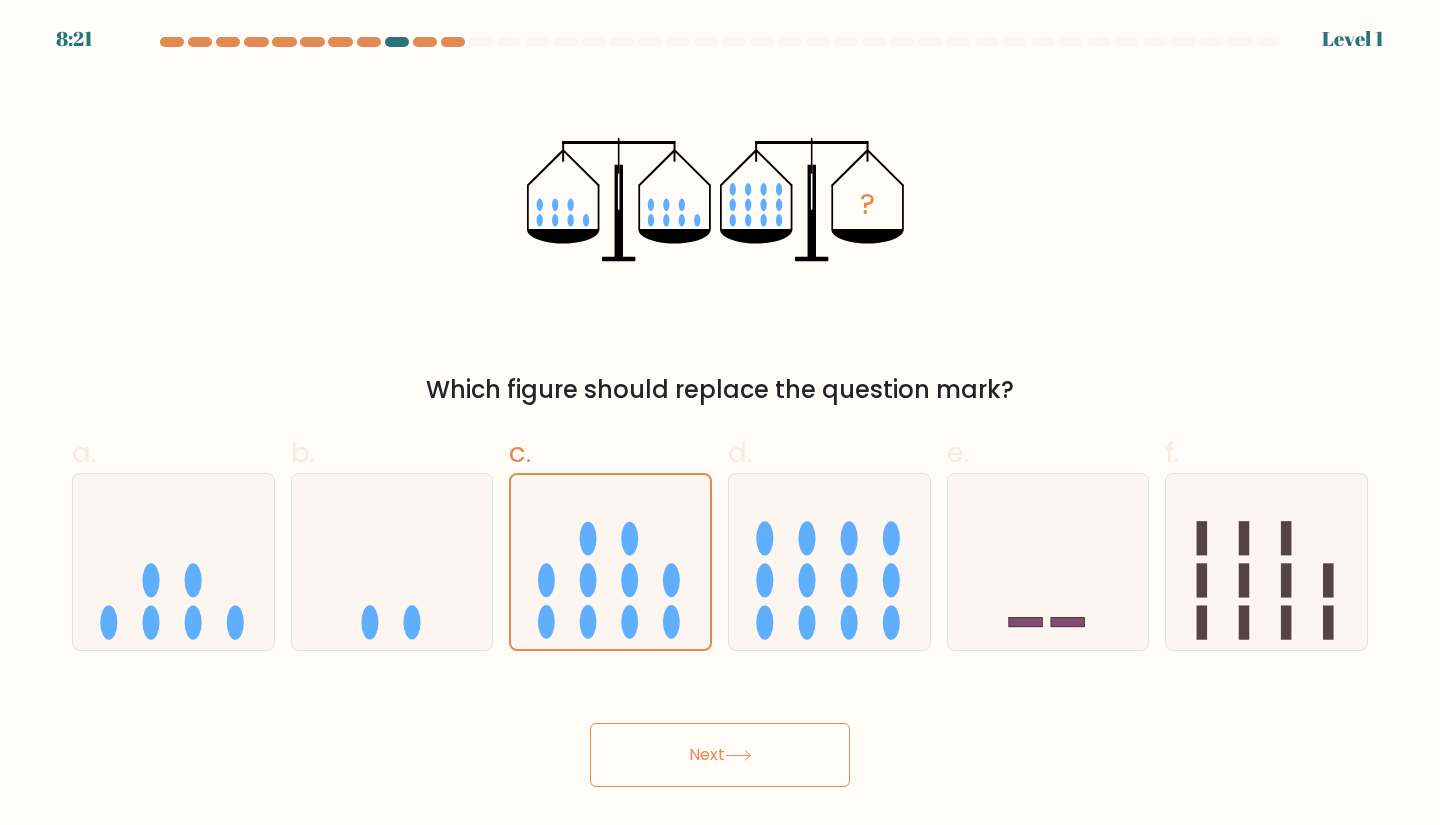 click on "Next" at bounding box center (720, 755) 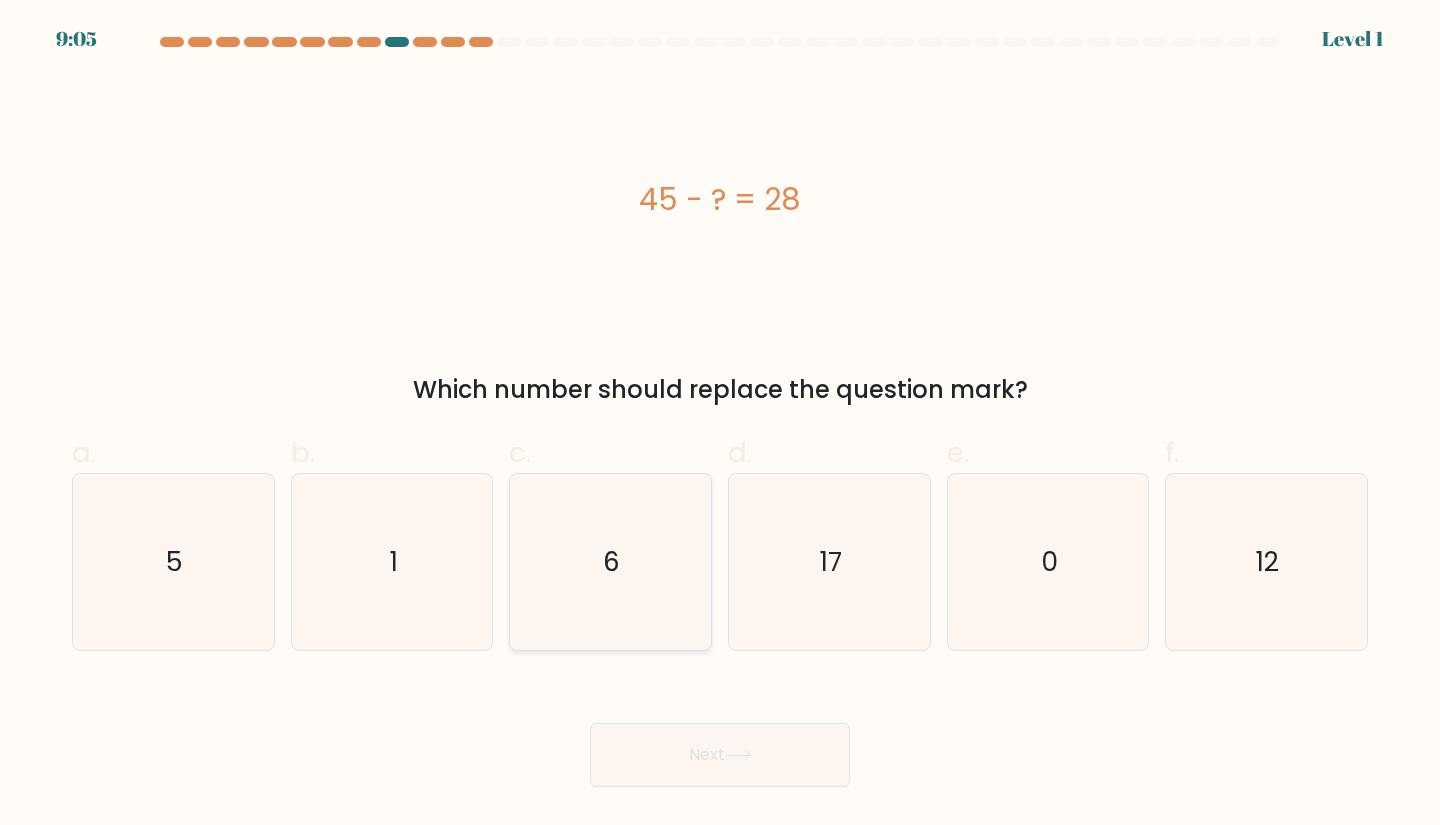 click on "6" 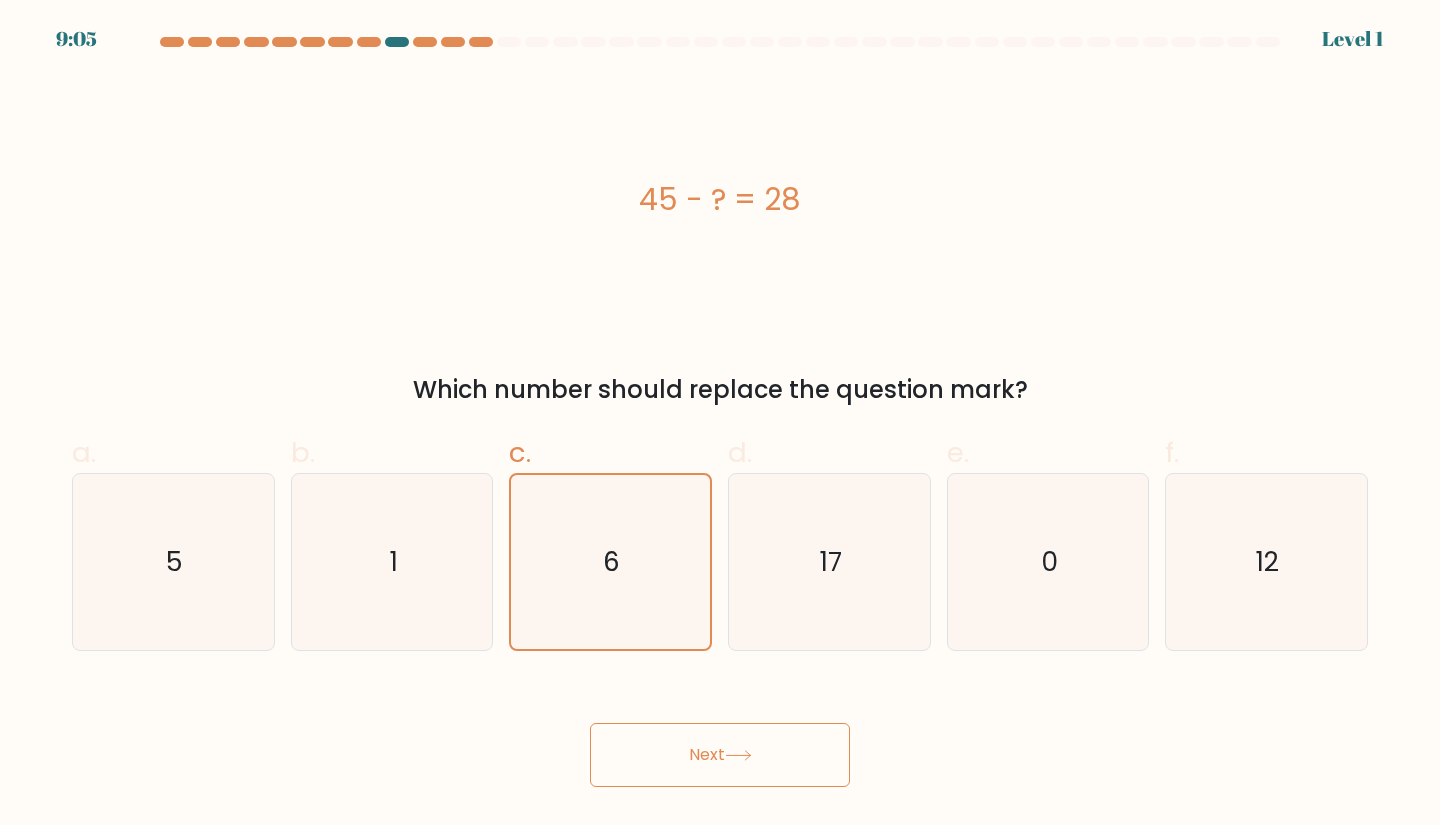 click on "Next" at bounding box center (720, 755) 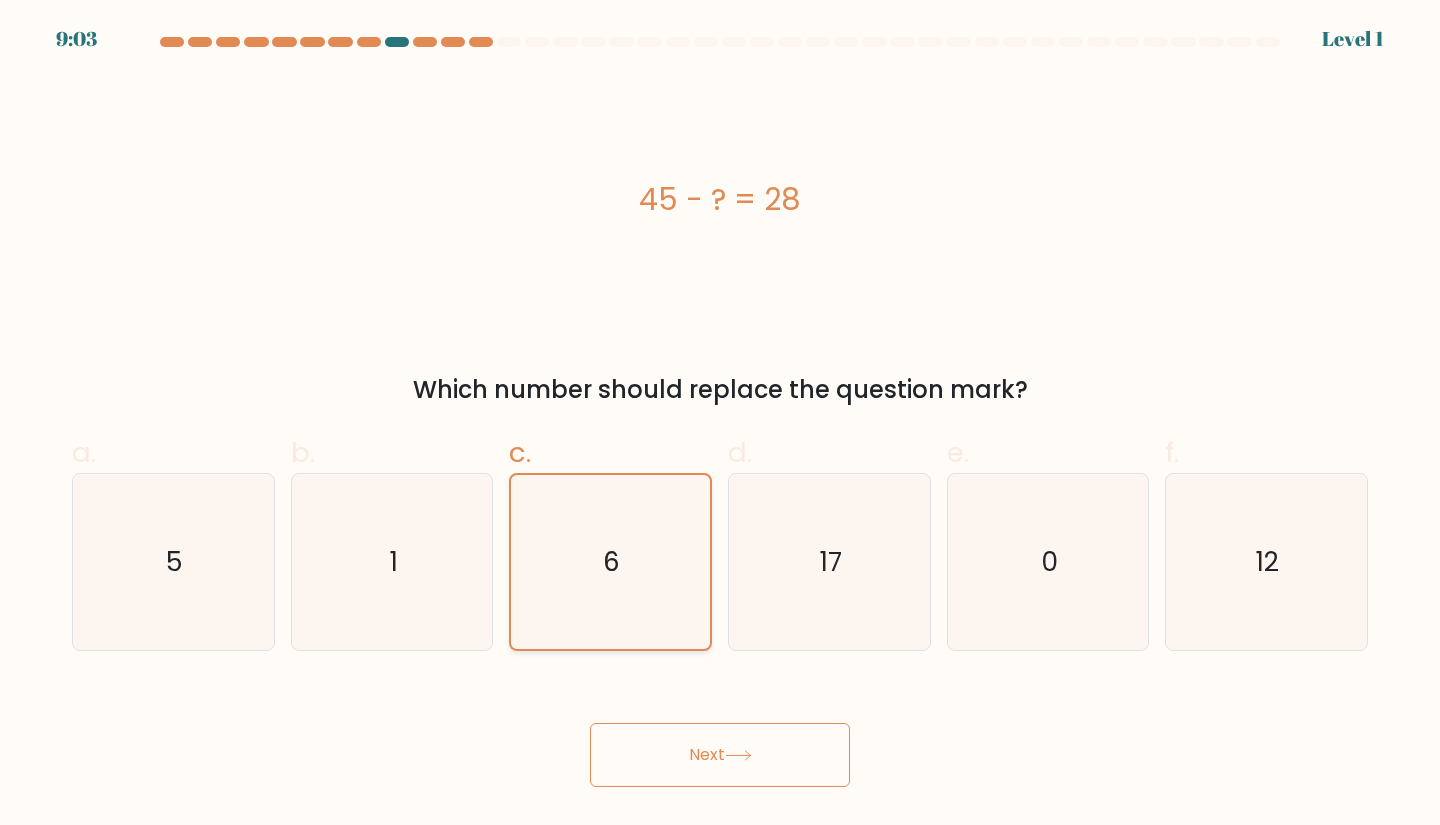 click on "6" 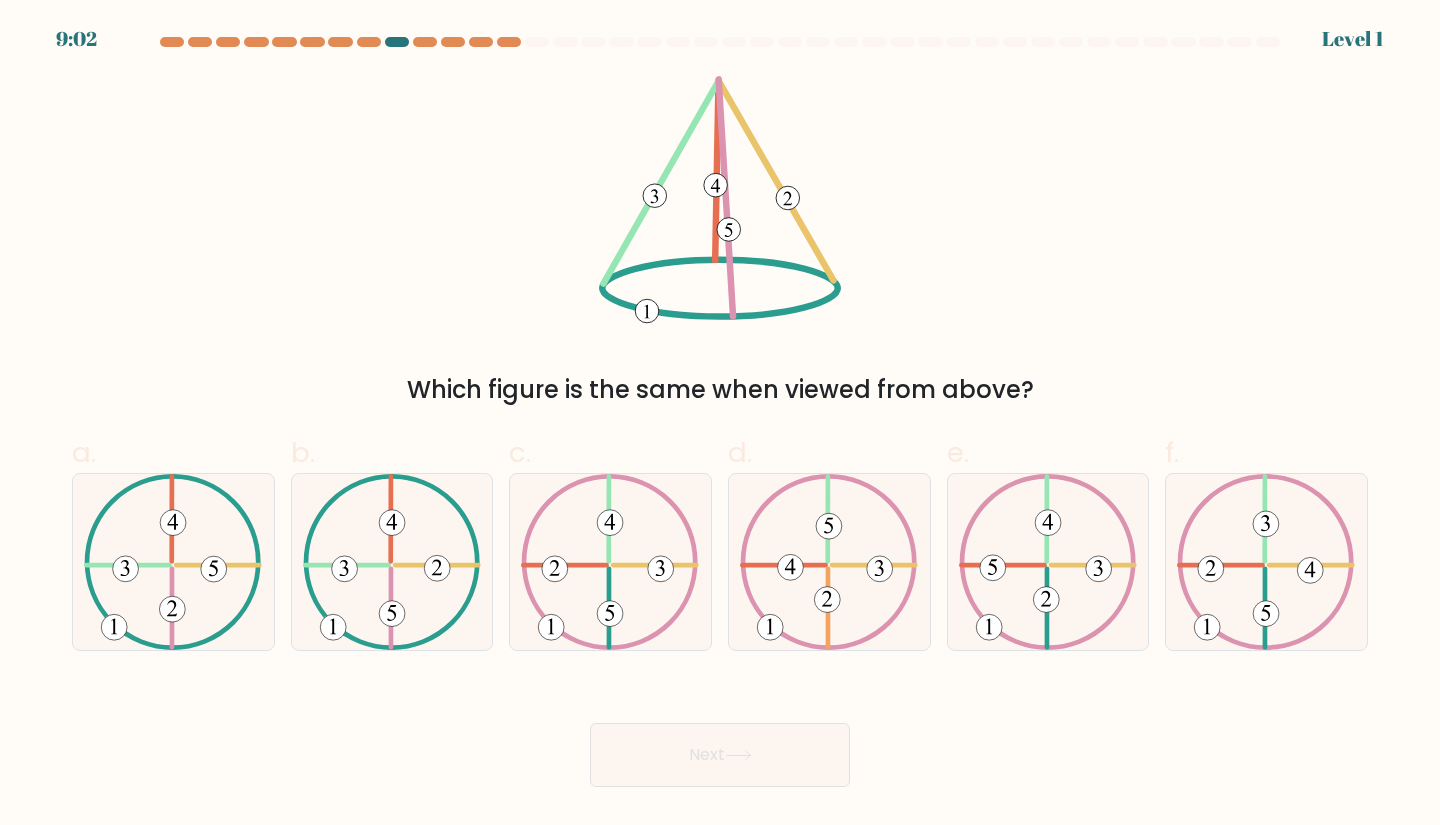 click on "Next" at bounding box center (720, 755) 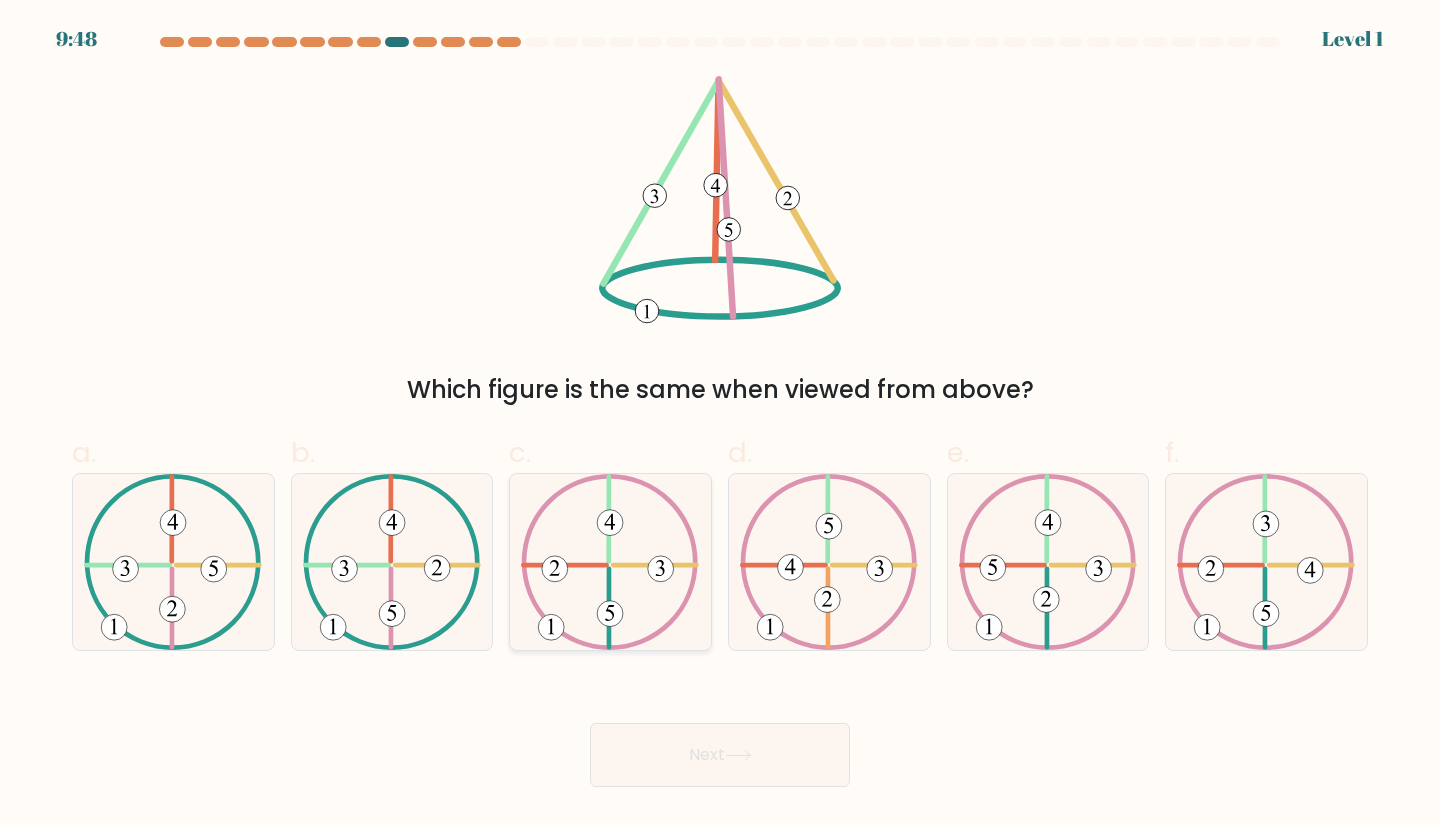 click 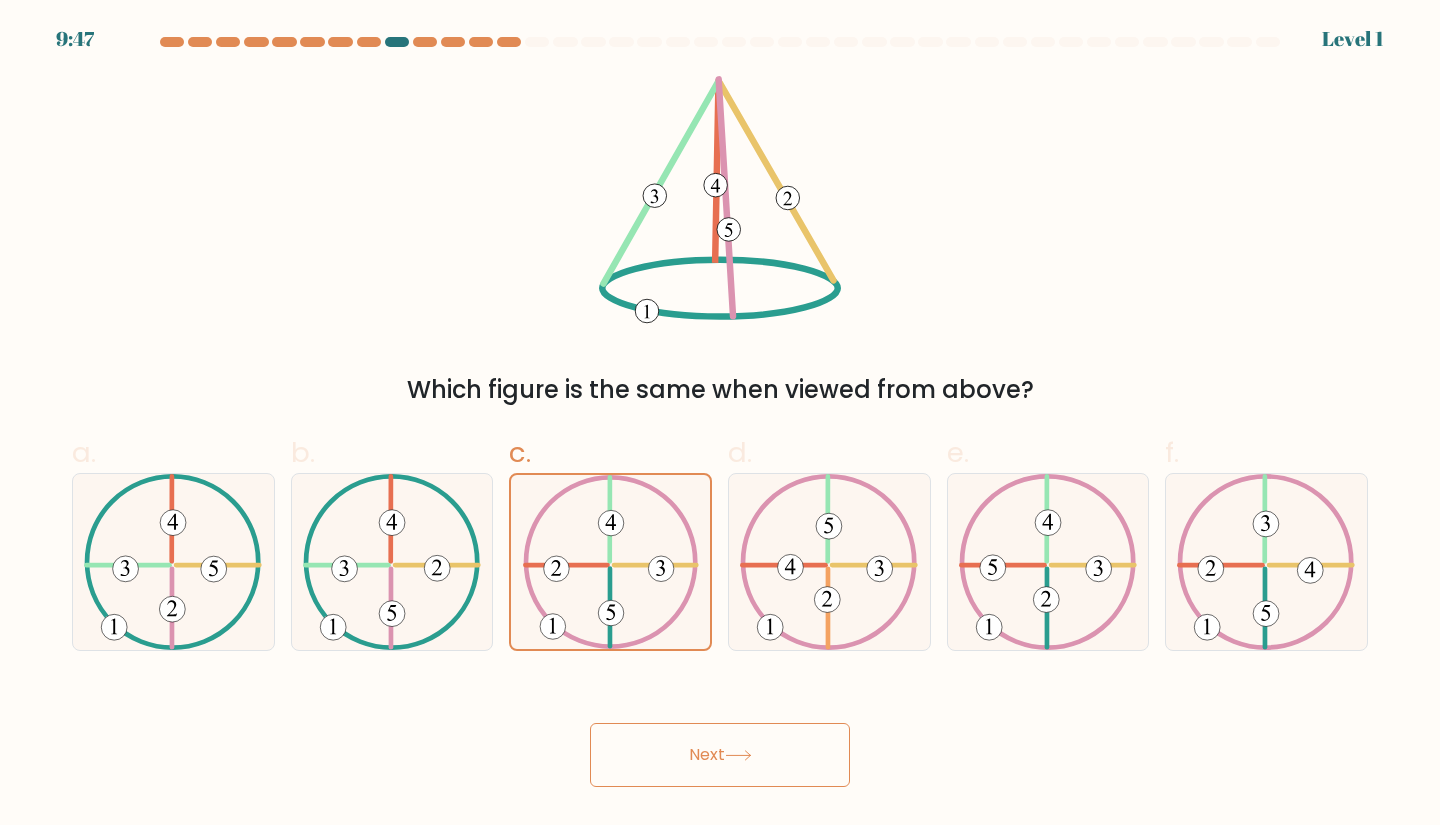 click on "Next" at bounding box center [720, 755] 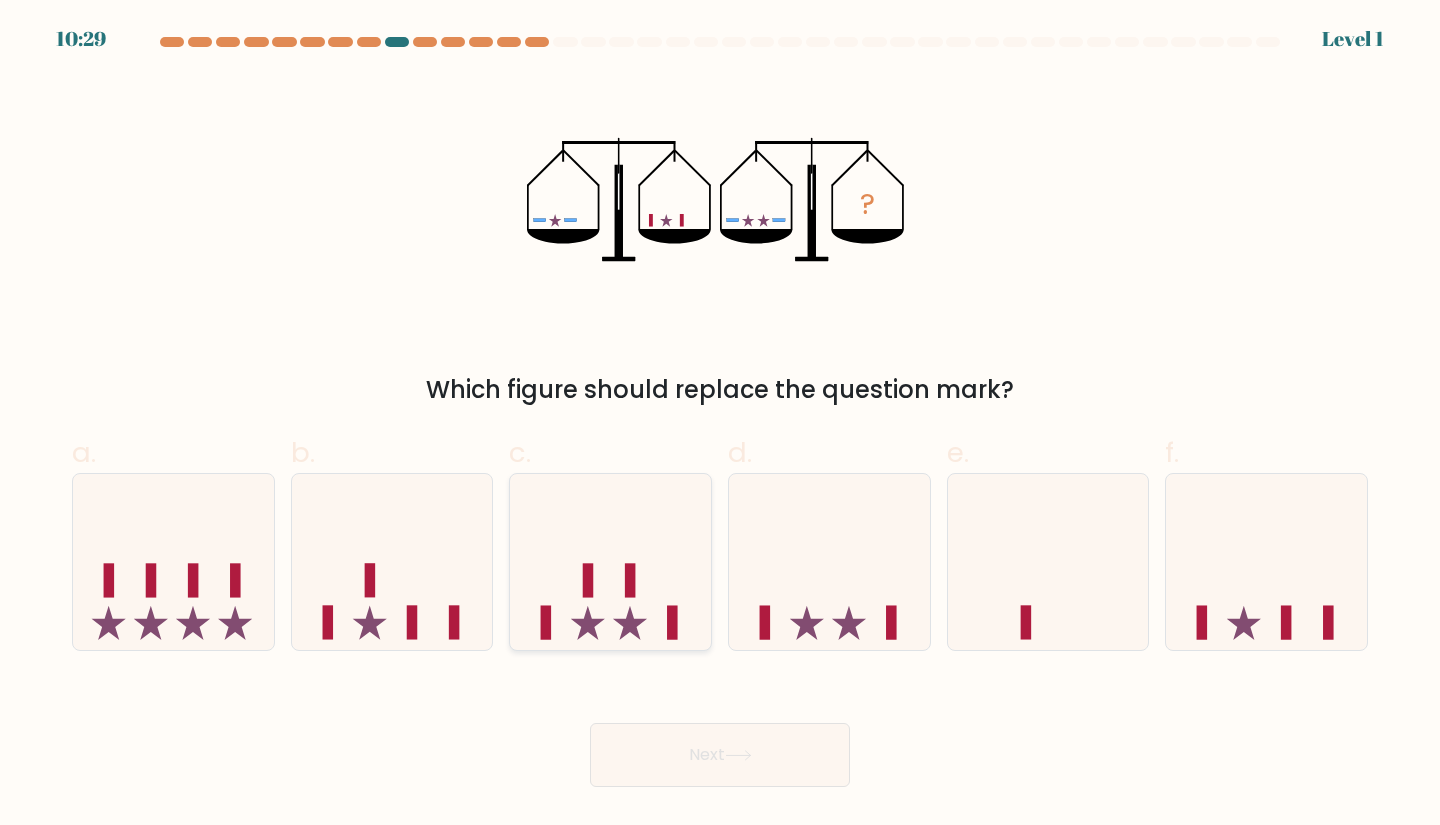 click 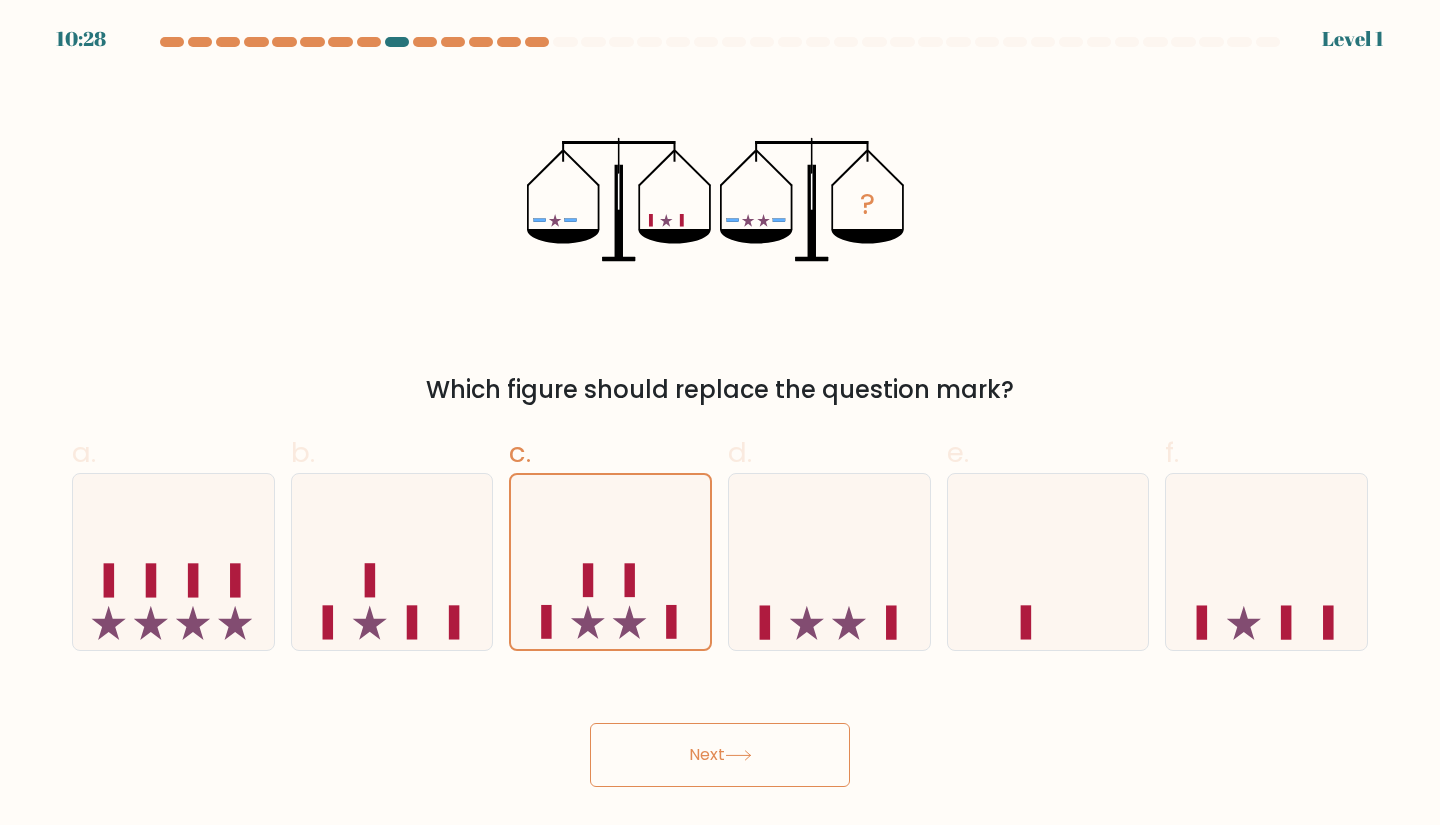 click on "10:28
Level 1" at bounding box center [720, 412] 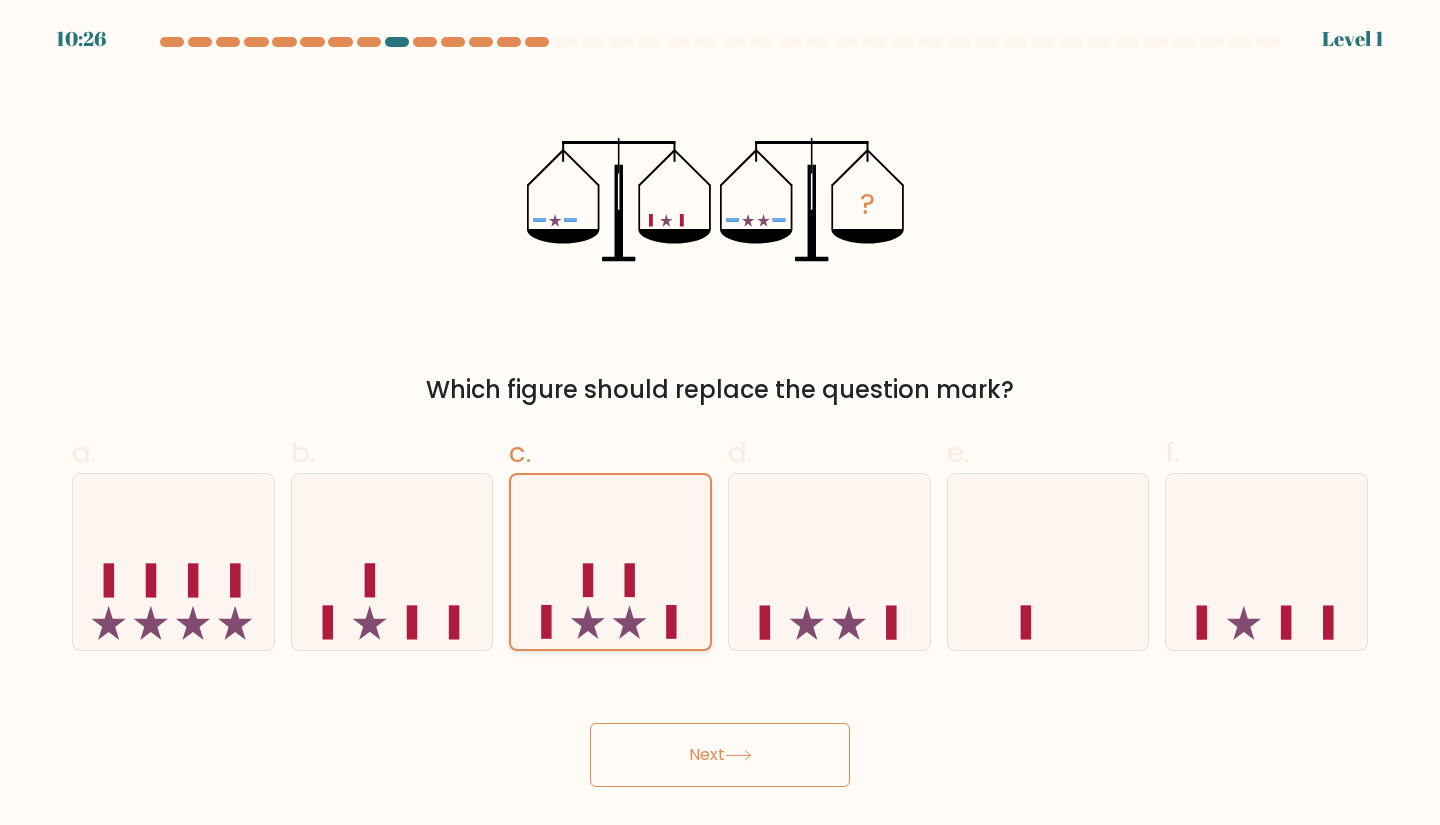 click 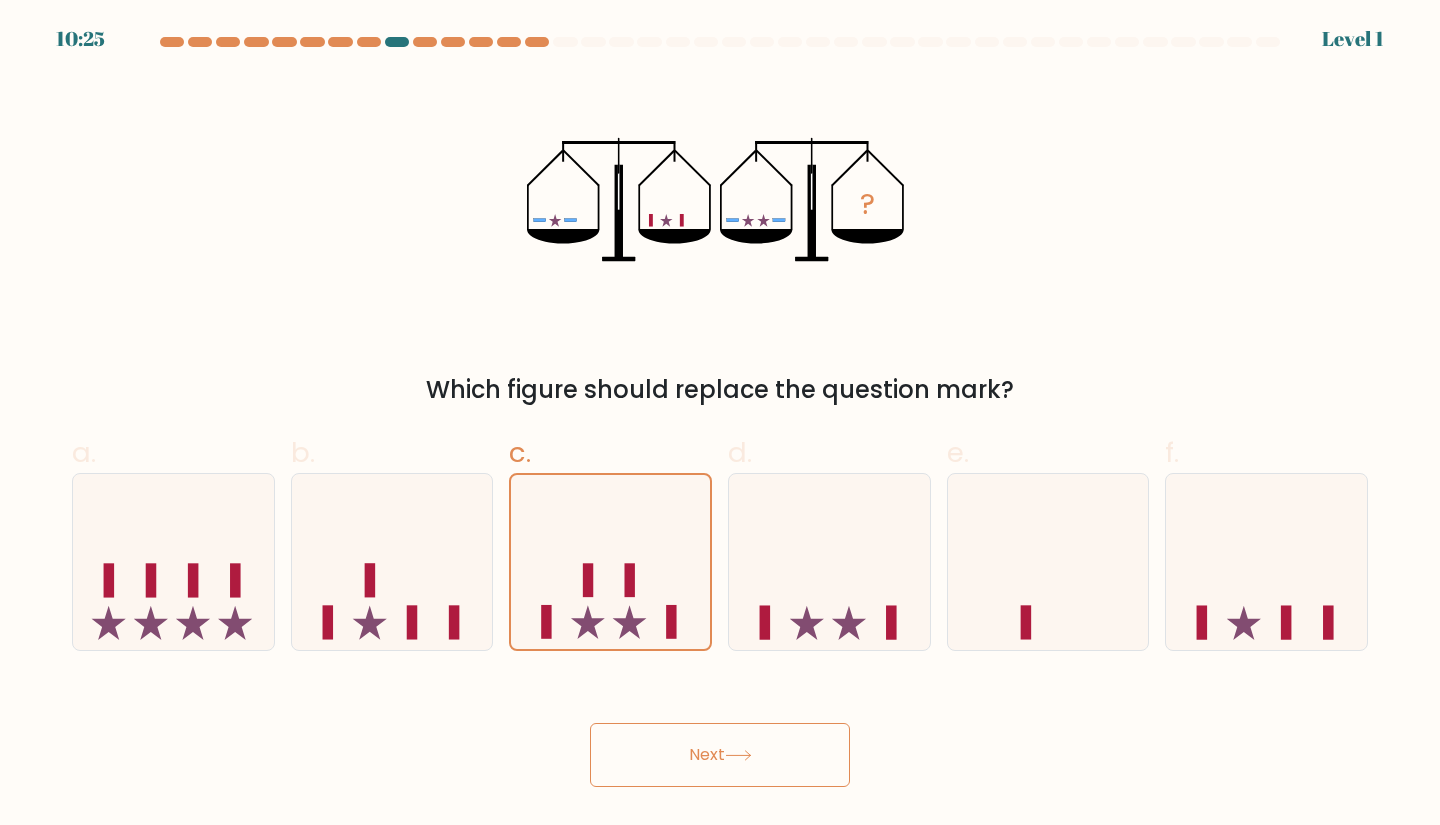click on "Next" at bounding box center [720, 755] 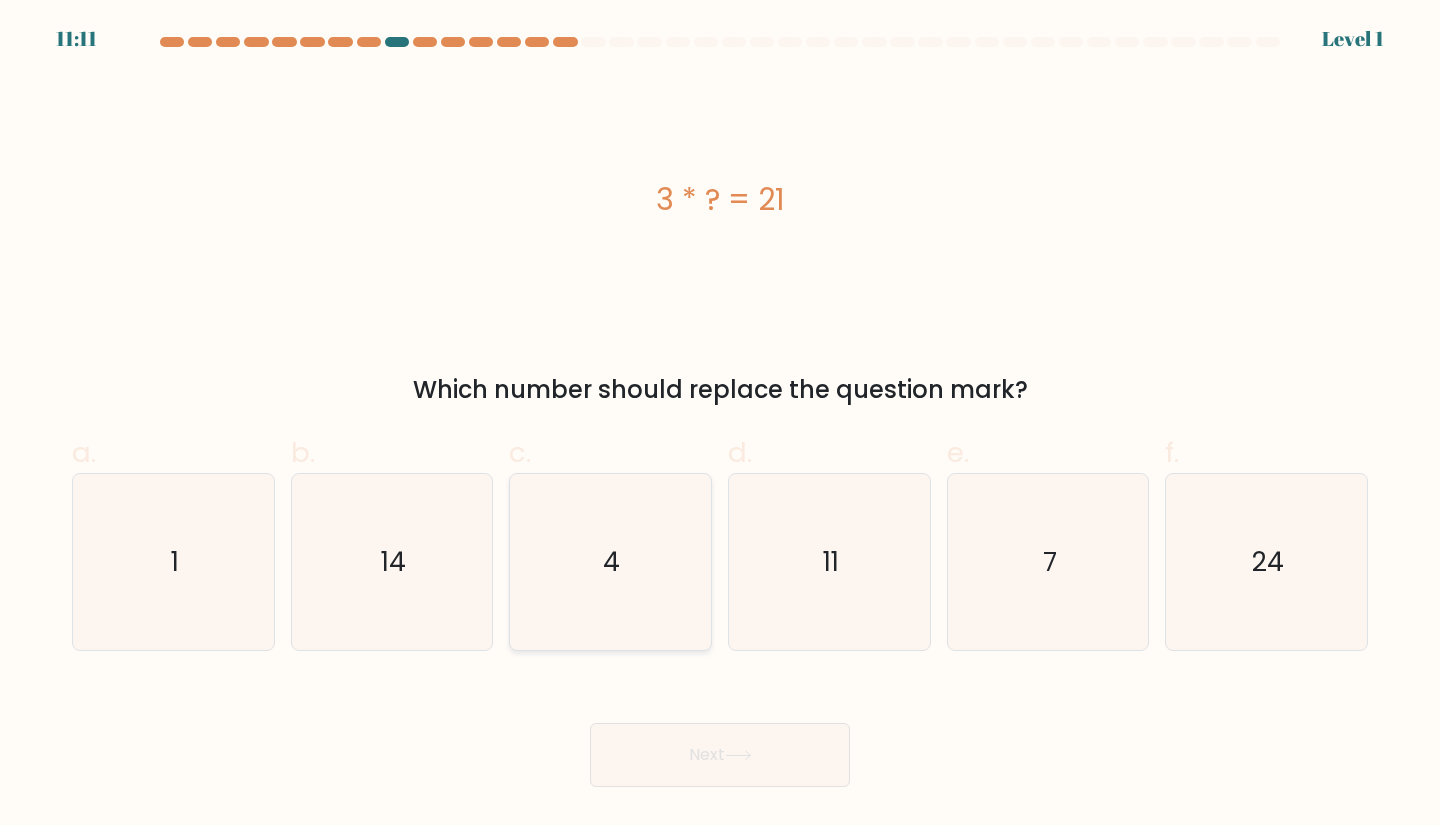click on "4" 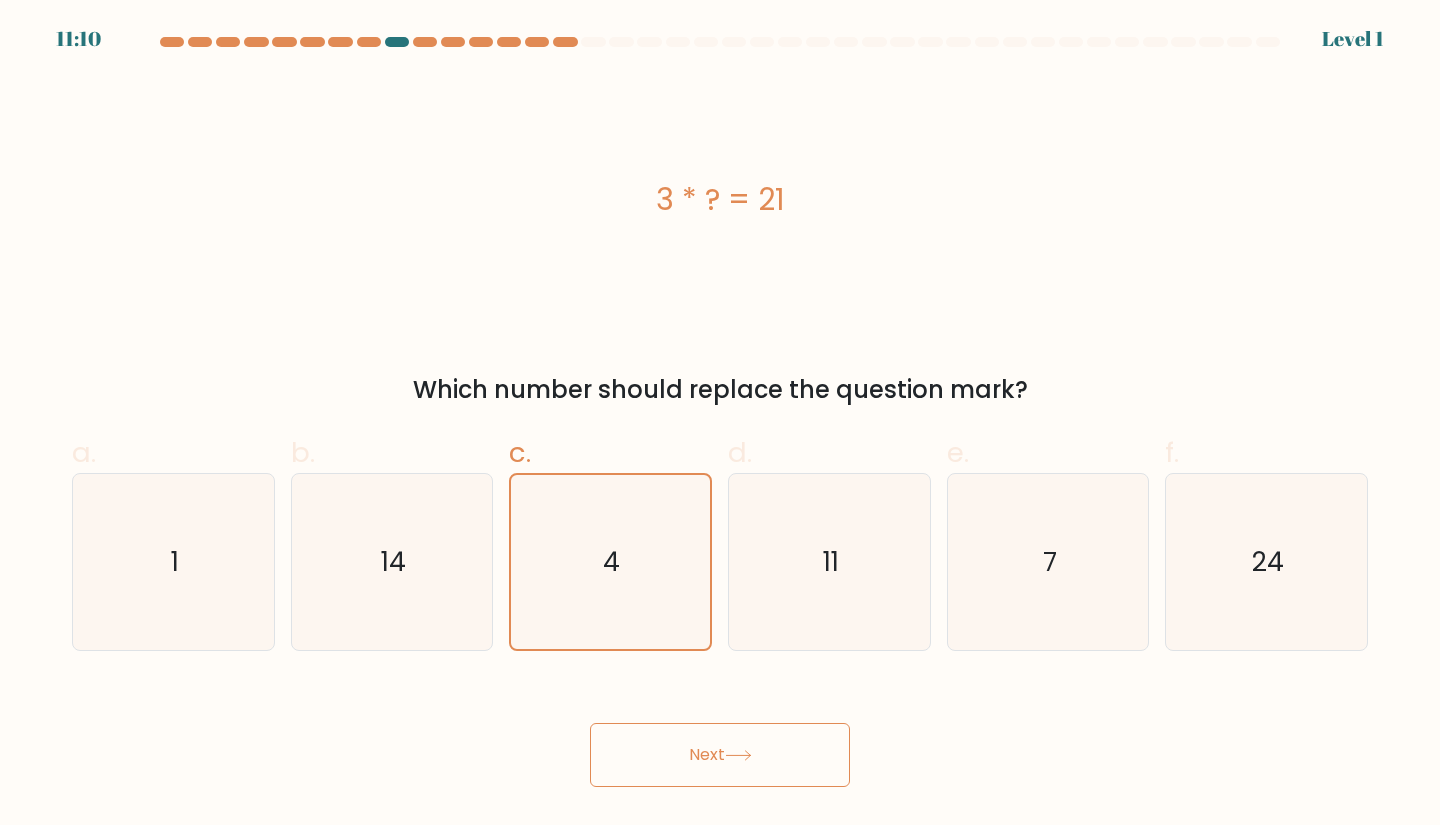 click on "Next" at bounding box center (720, 755) 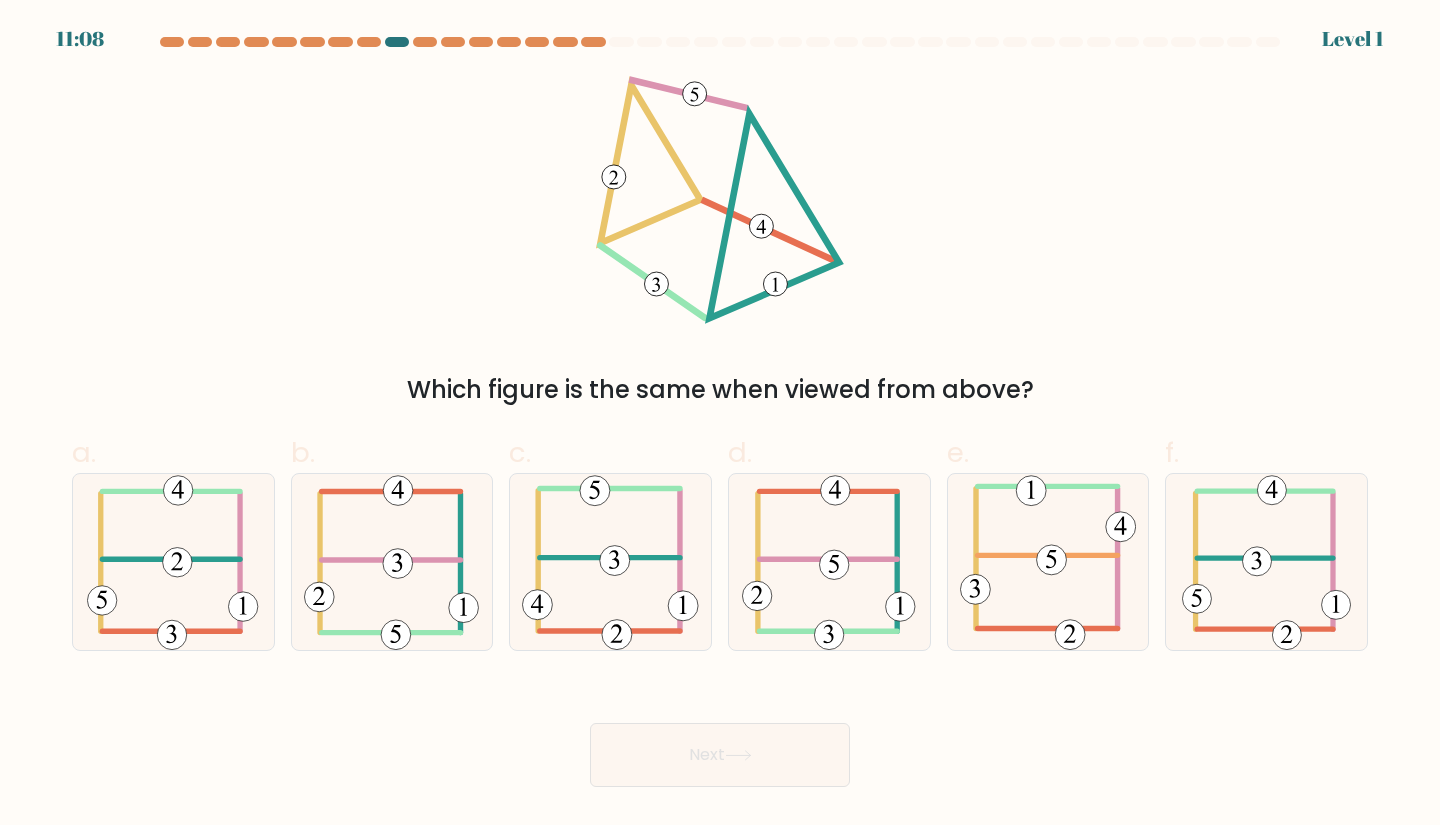 click 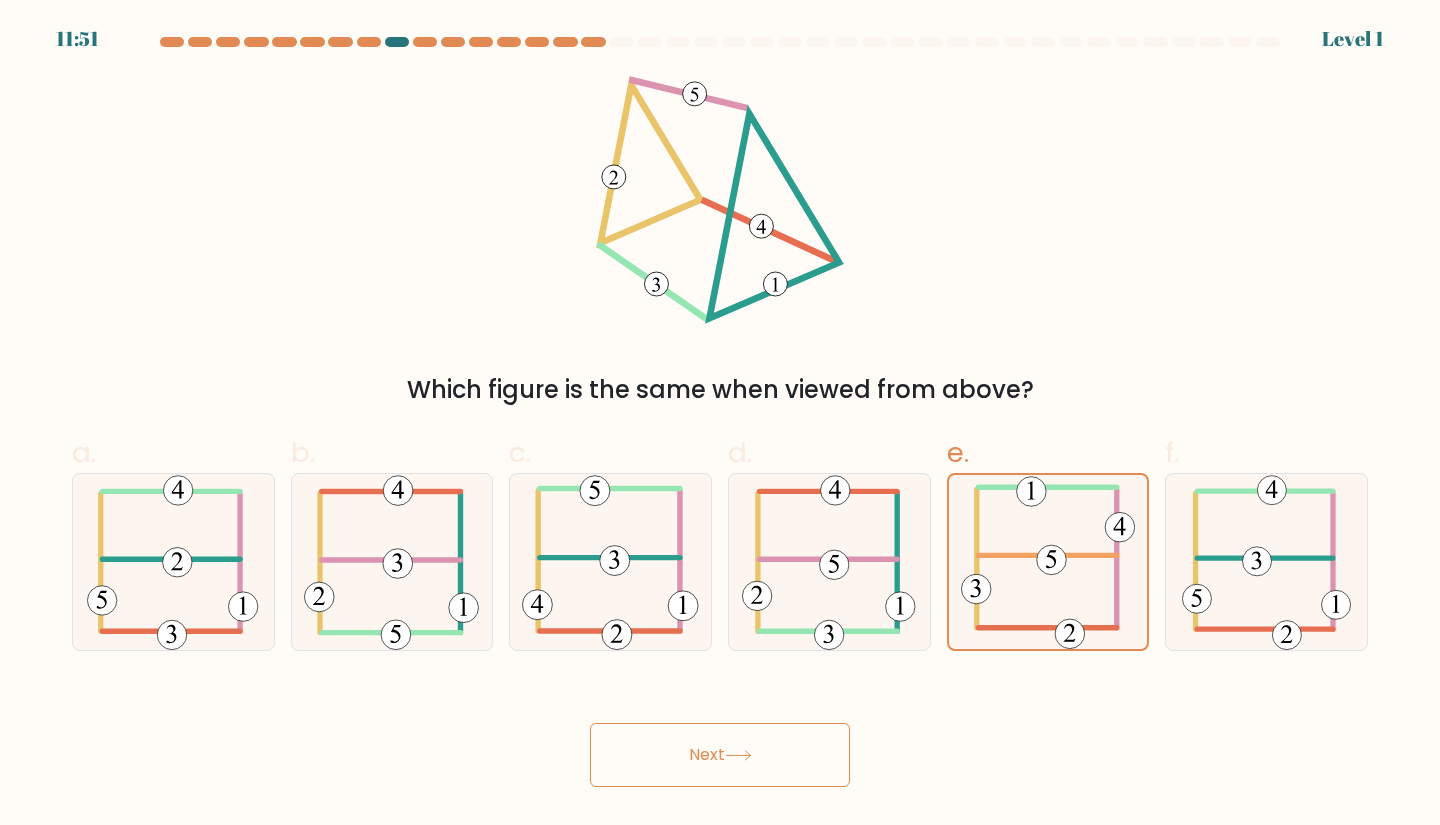 click 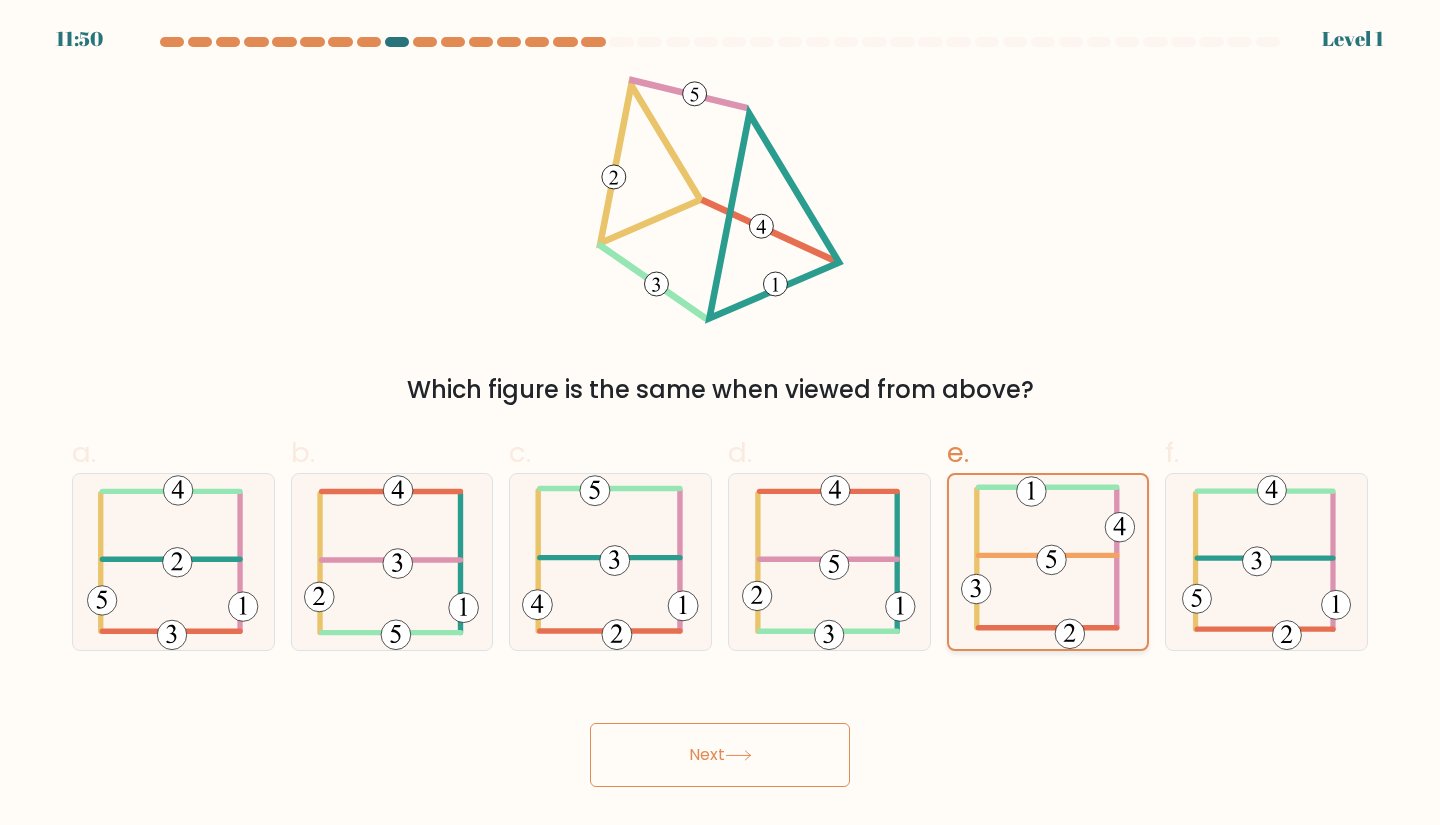 click 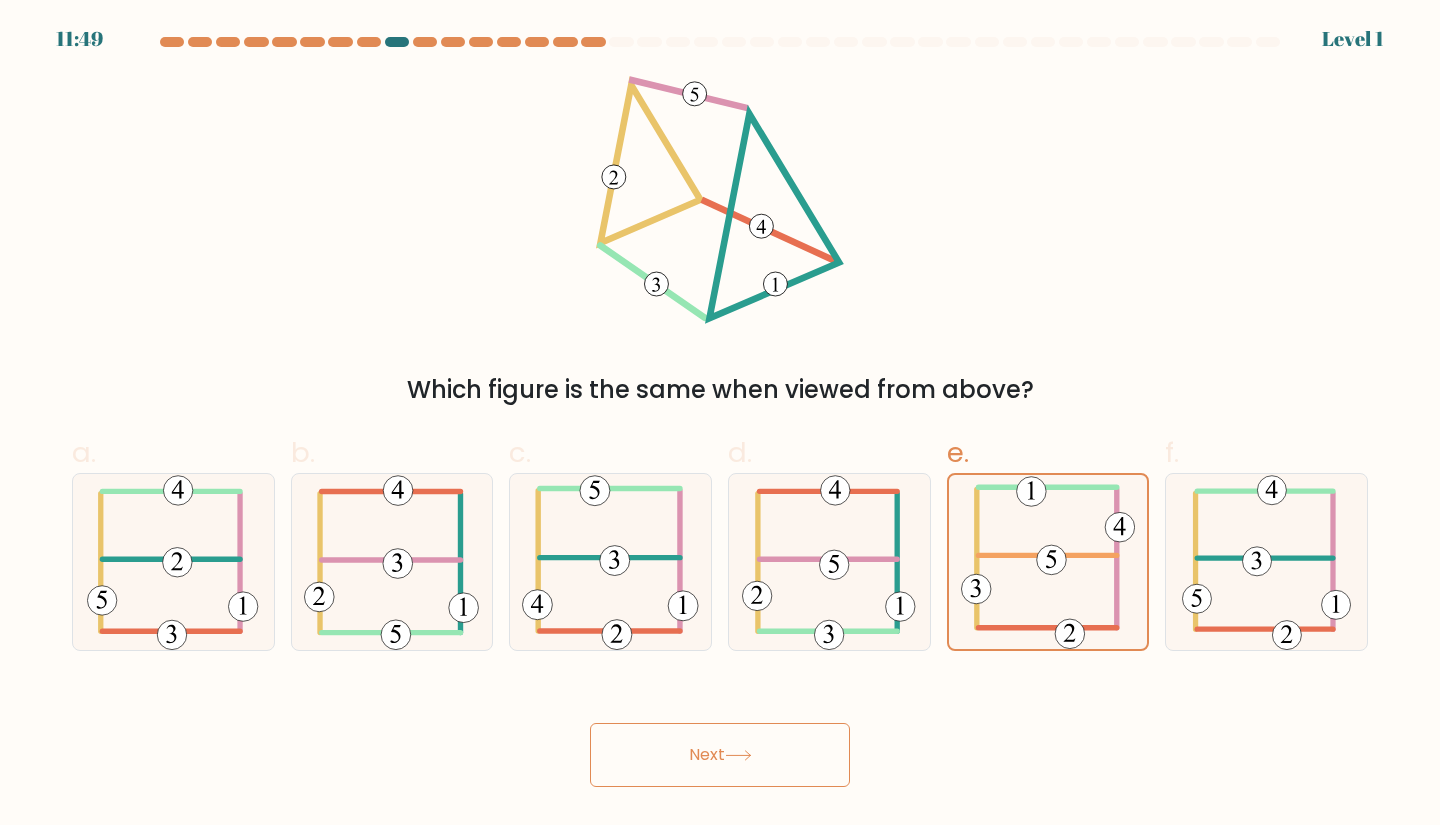 click on "Next" at bounding box center [720, 731] 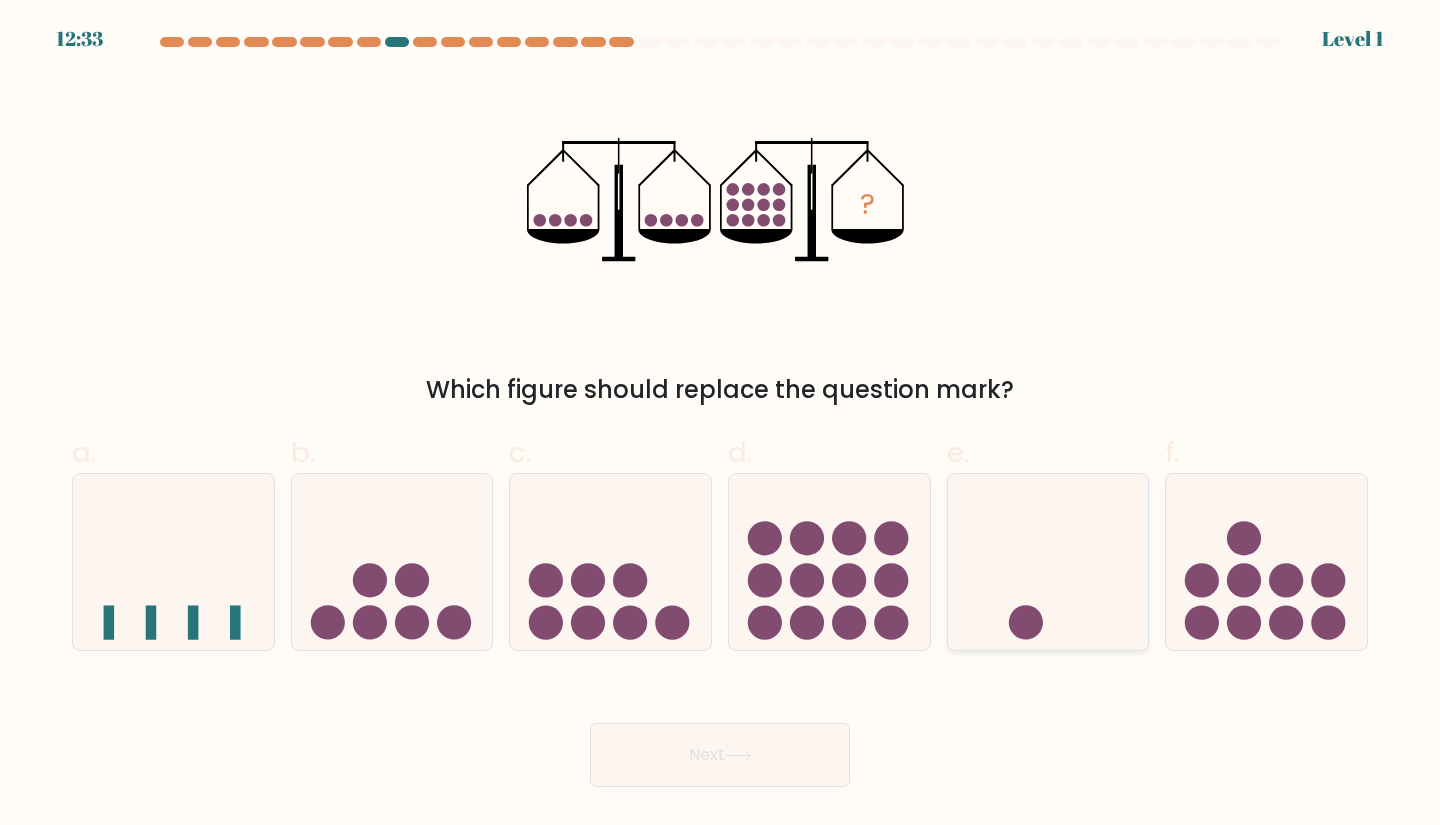 click 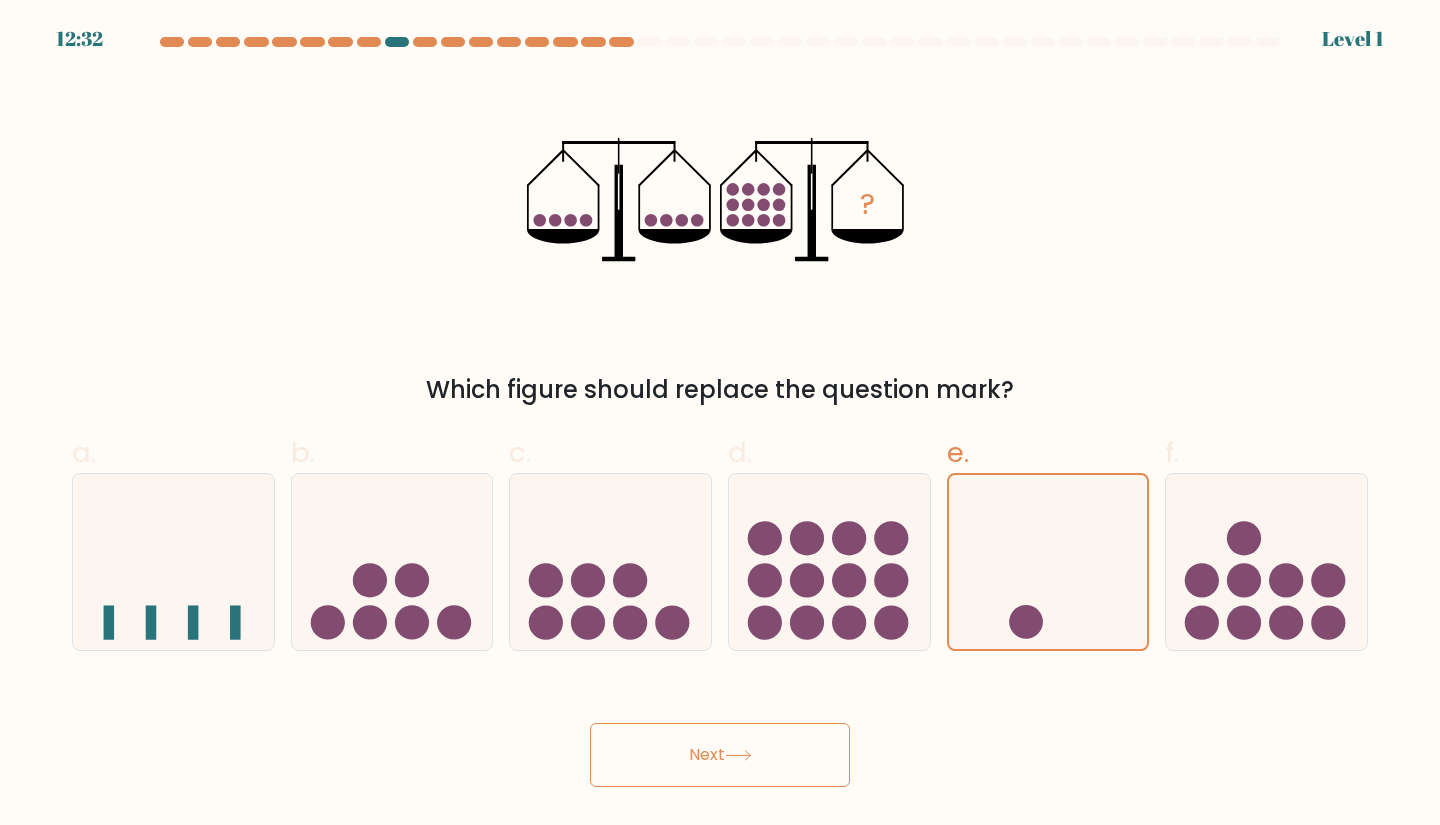 click on "Next" at bounding box center (720, 755) 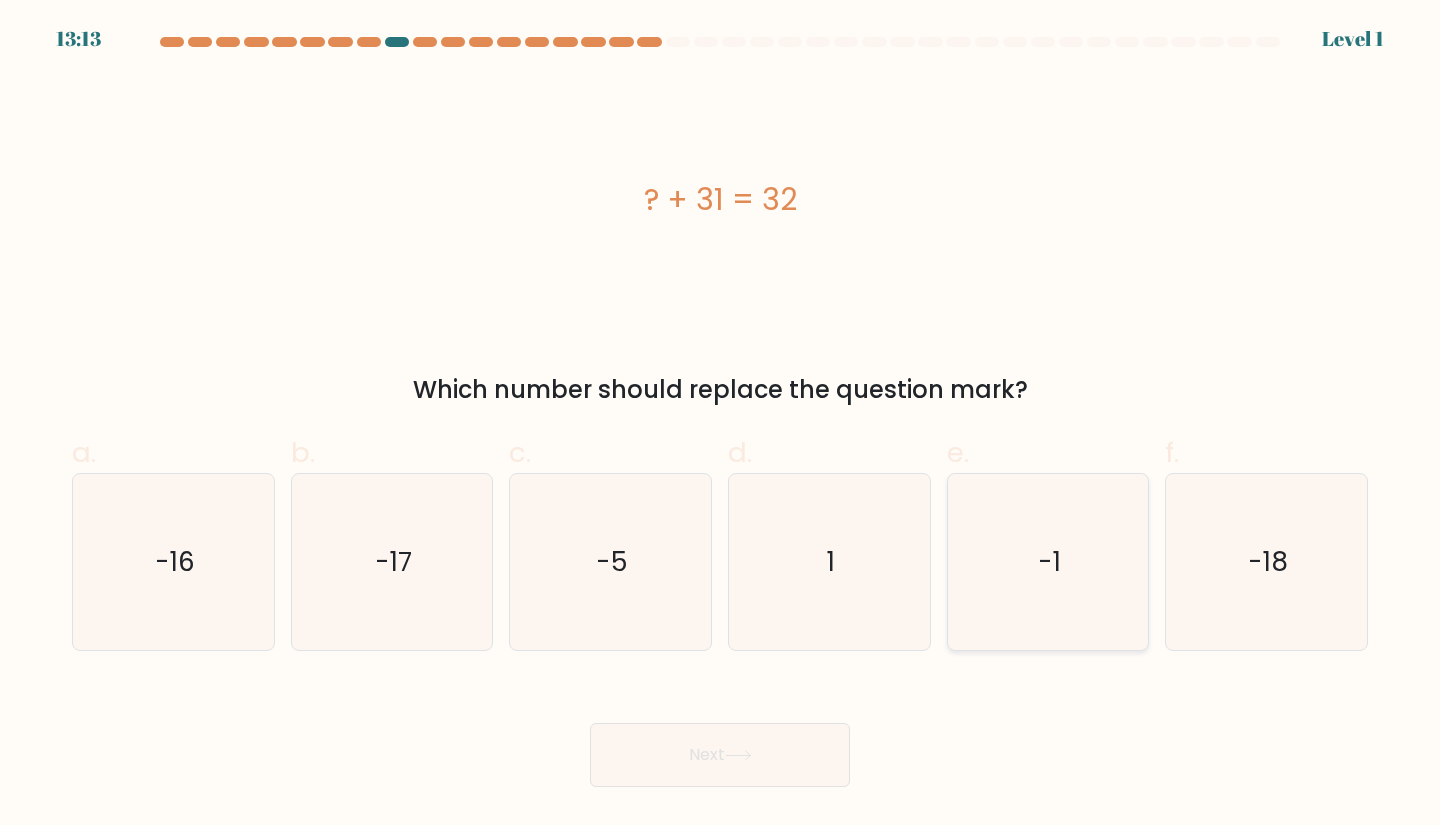 click on "-1" 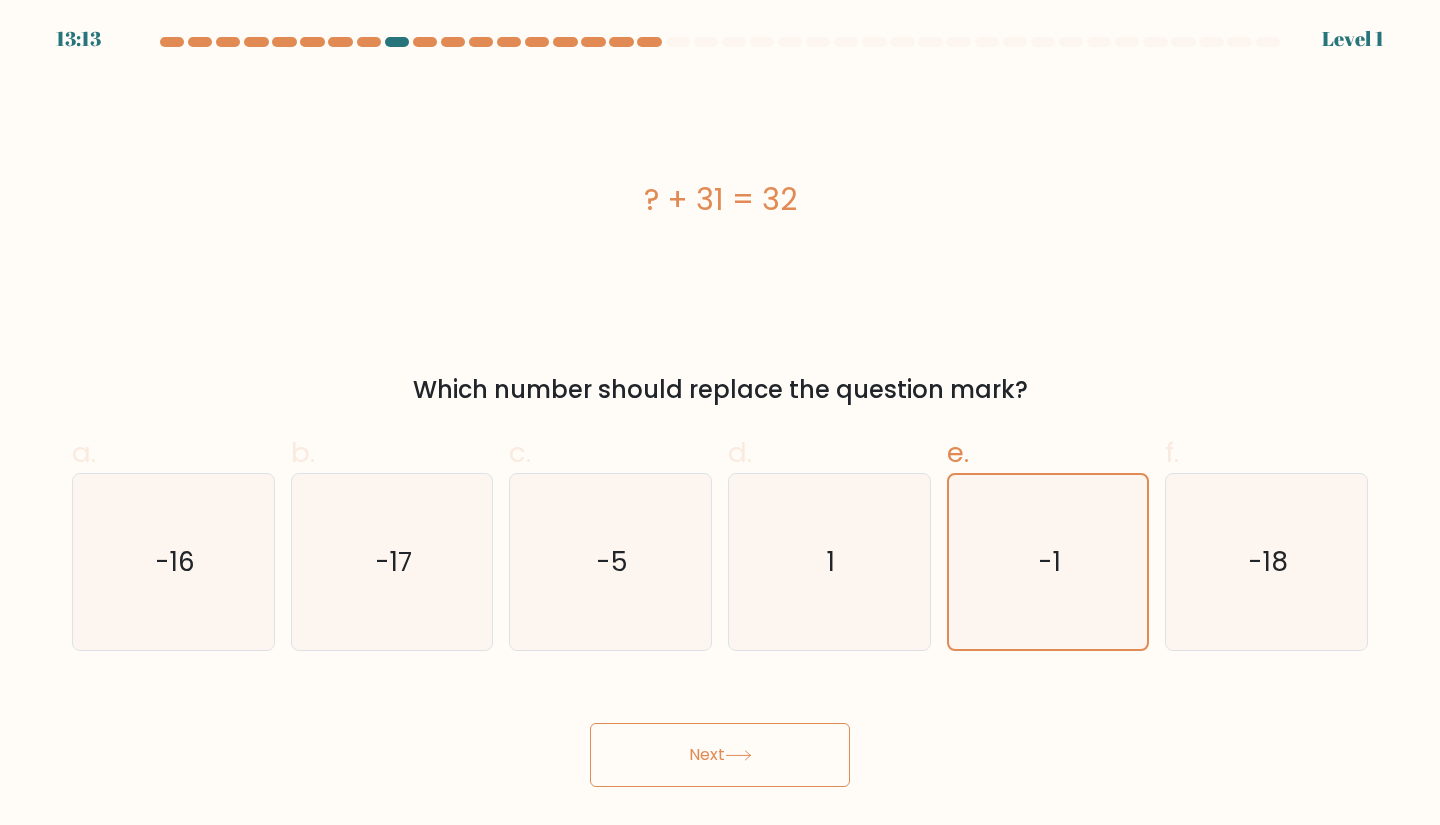 click on "Next" at bounding box center (720, 755) 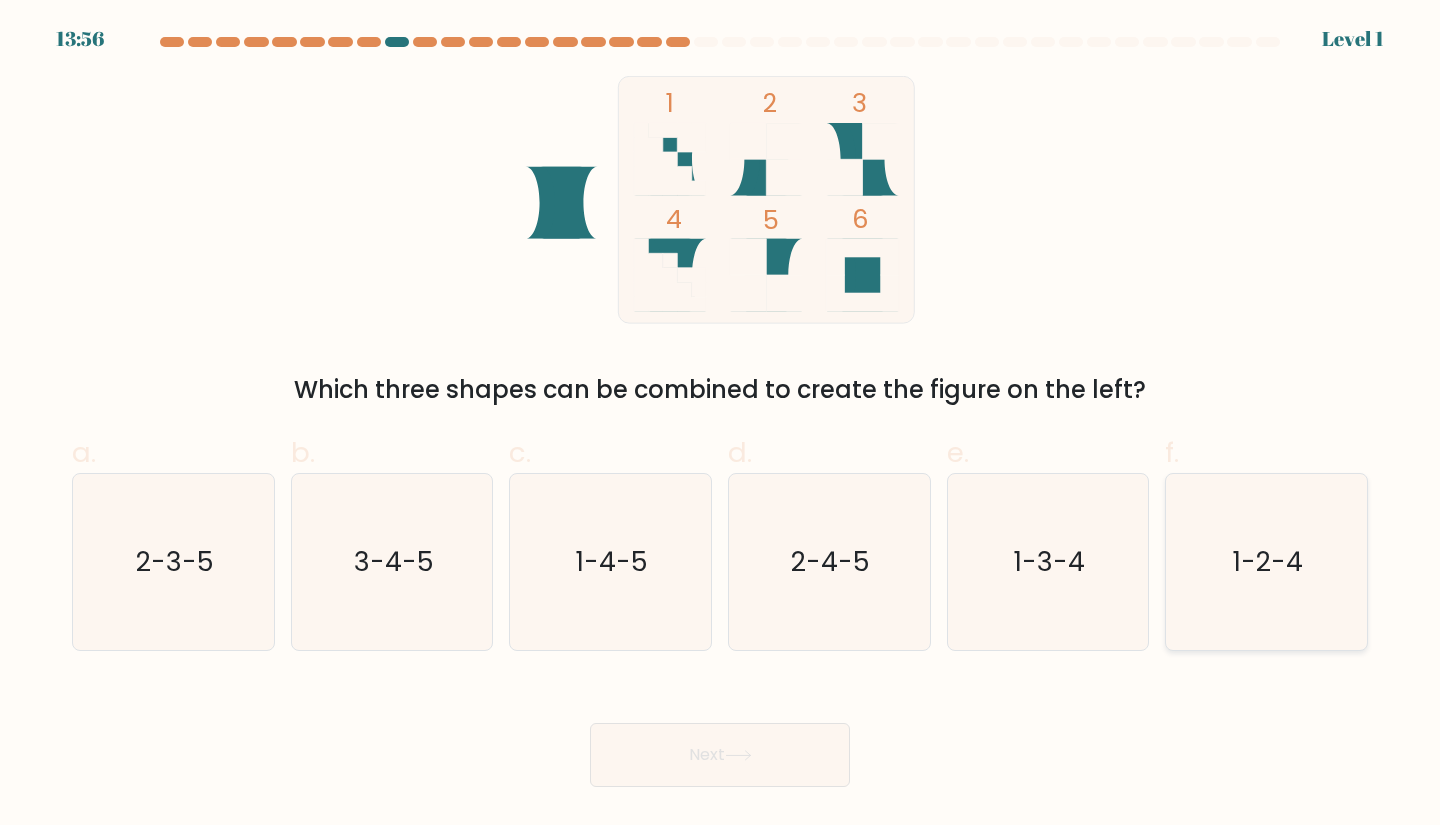 click on "1-2-4" 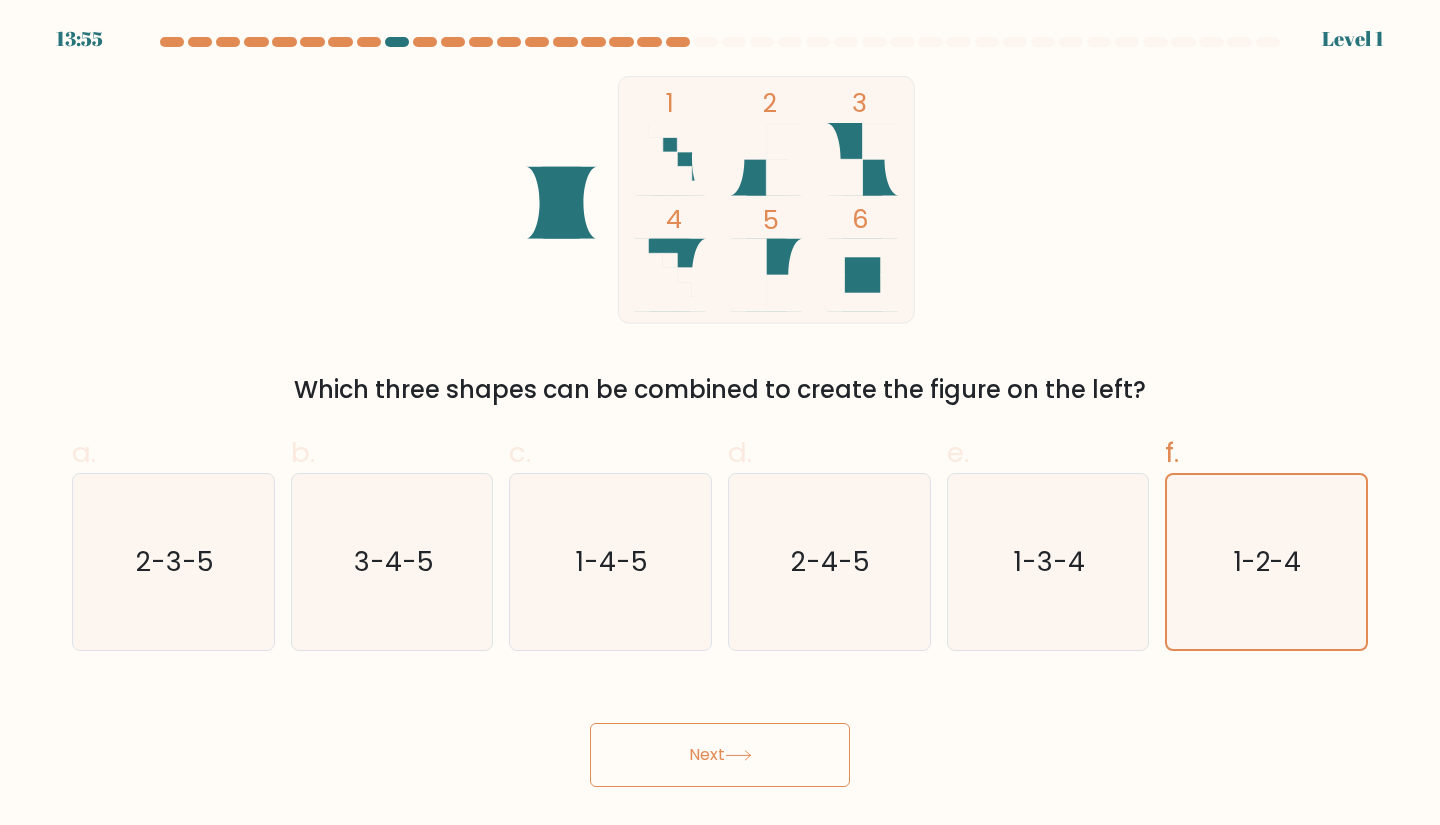 click on "Next" at bounding box center (720, 755) 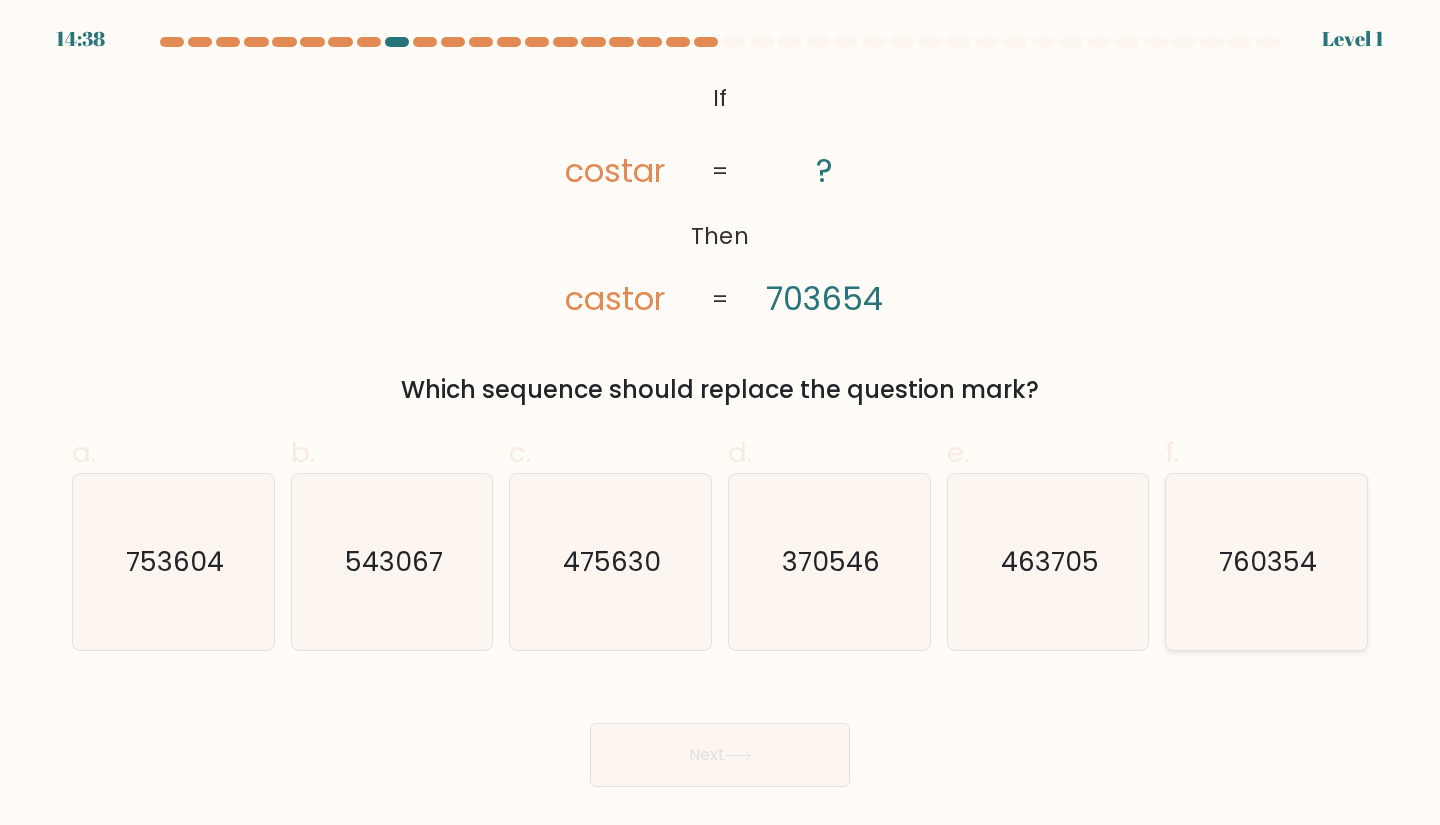 click on "760354" 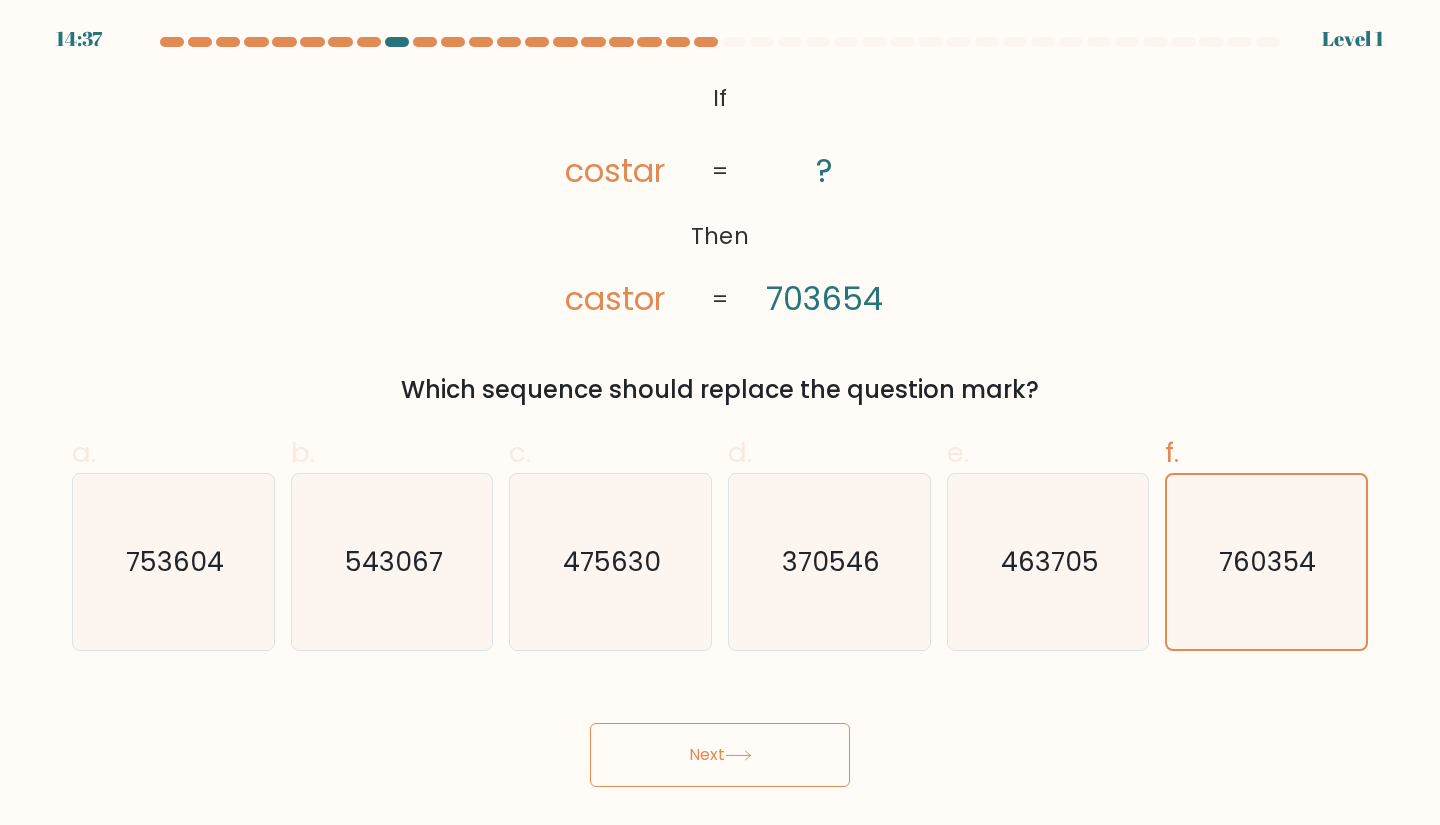 click on "Next" at bounding box center (720, 755) 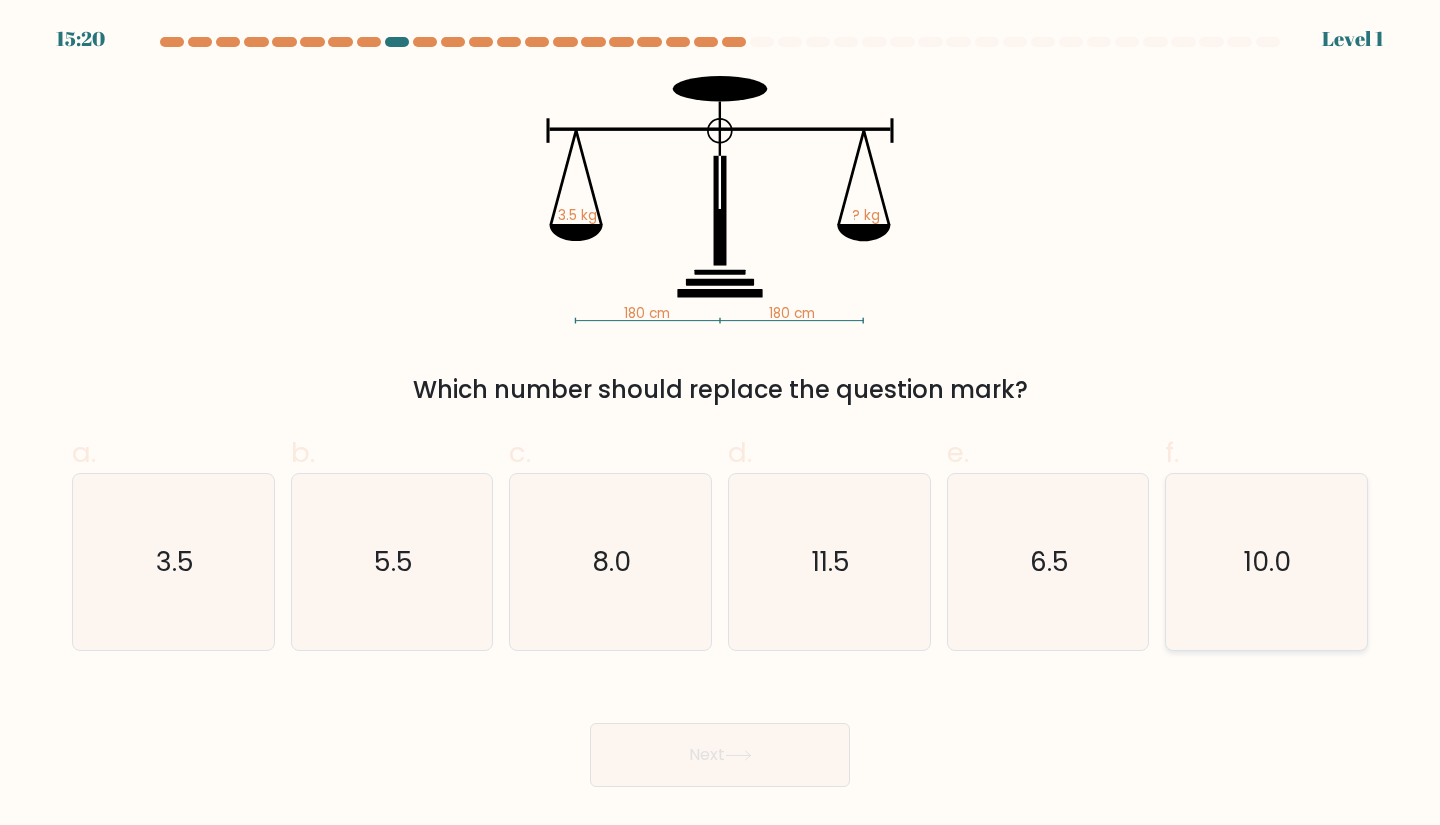 click on "10.0" 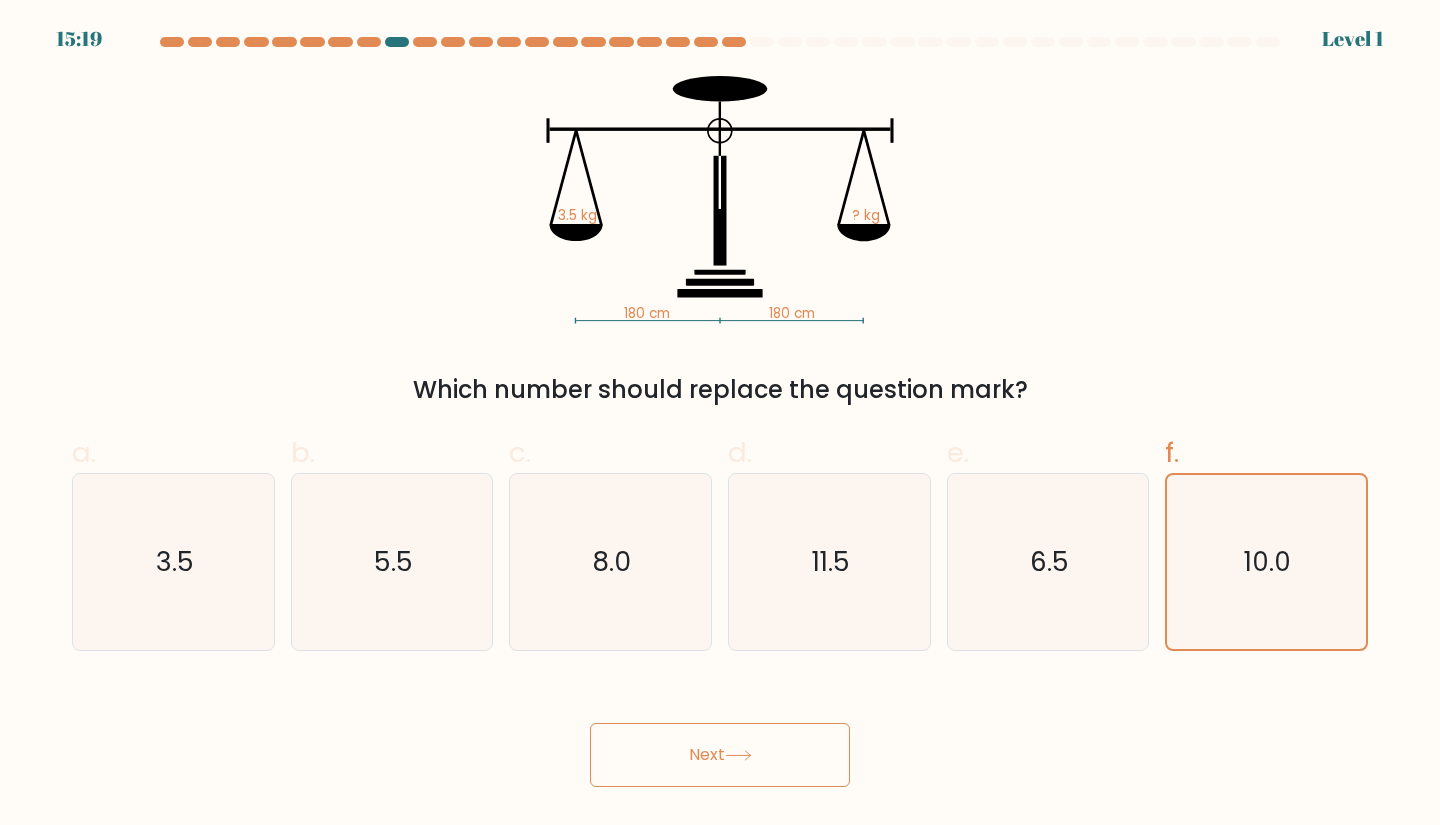 click on "Next" at bounding box center [720, 755] 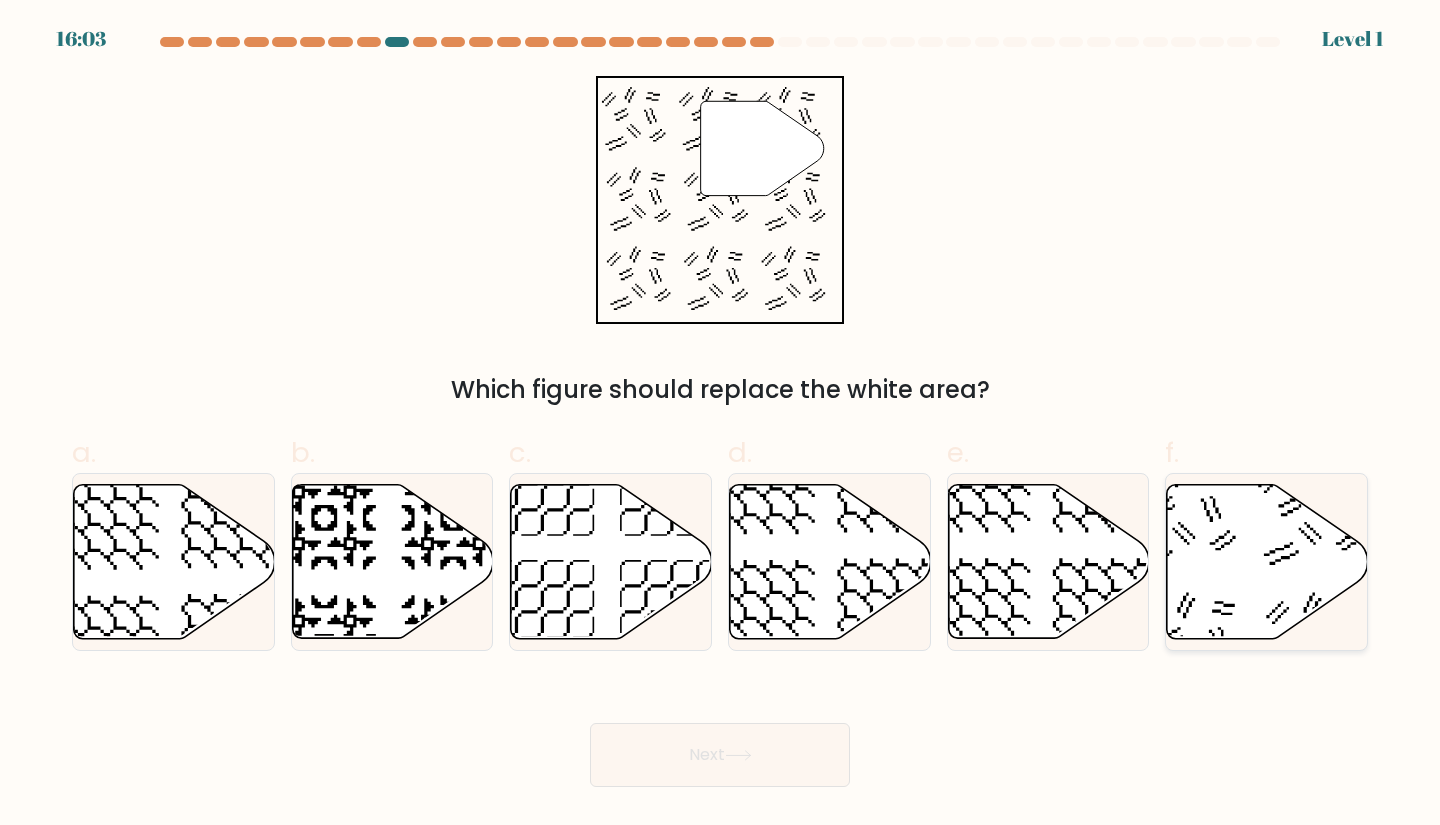 click 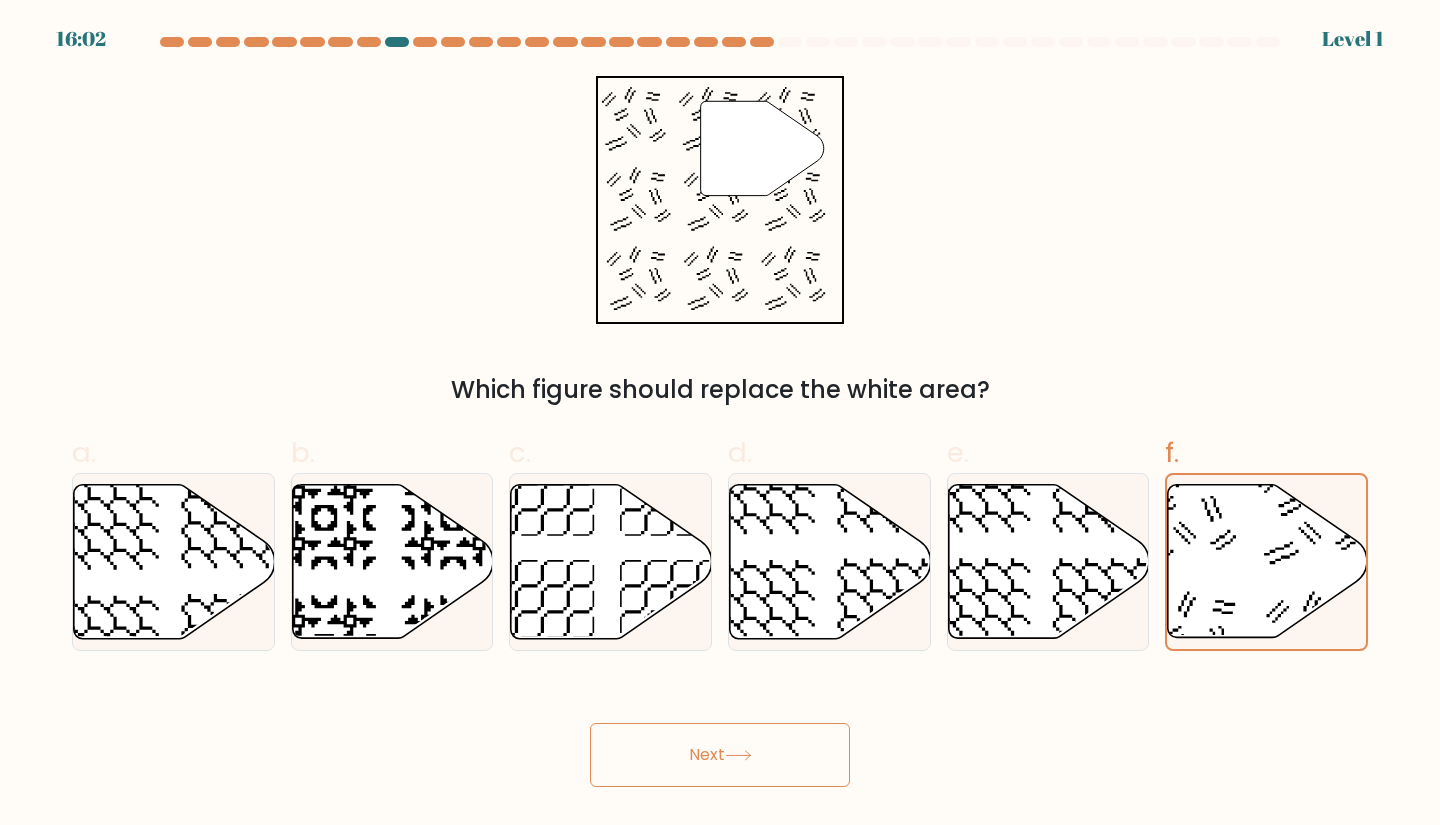 click on "Next" at bounding box center [720, 755] 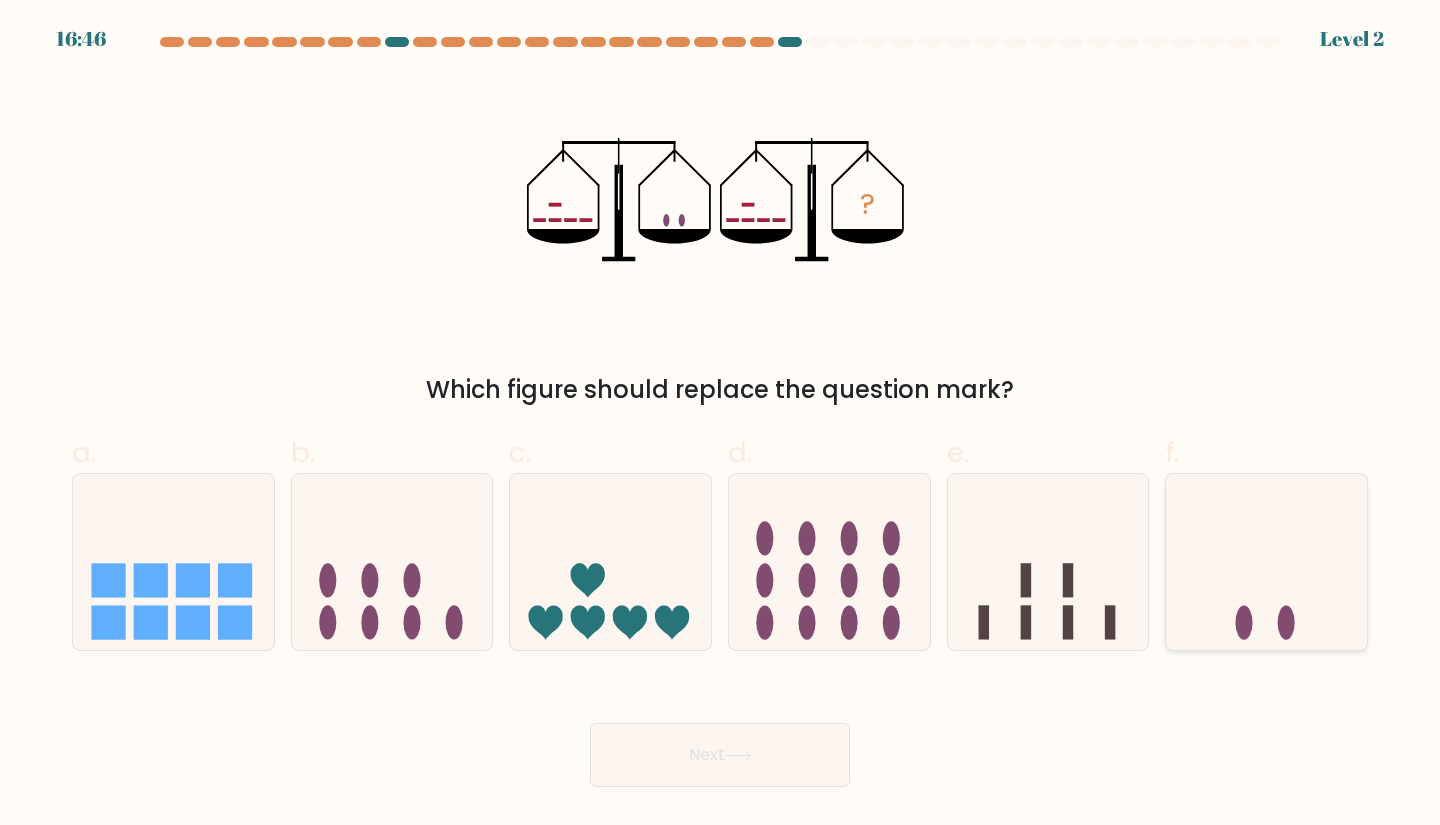 click 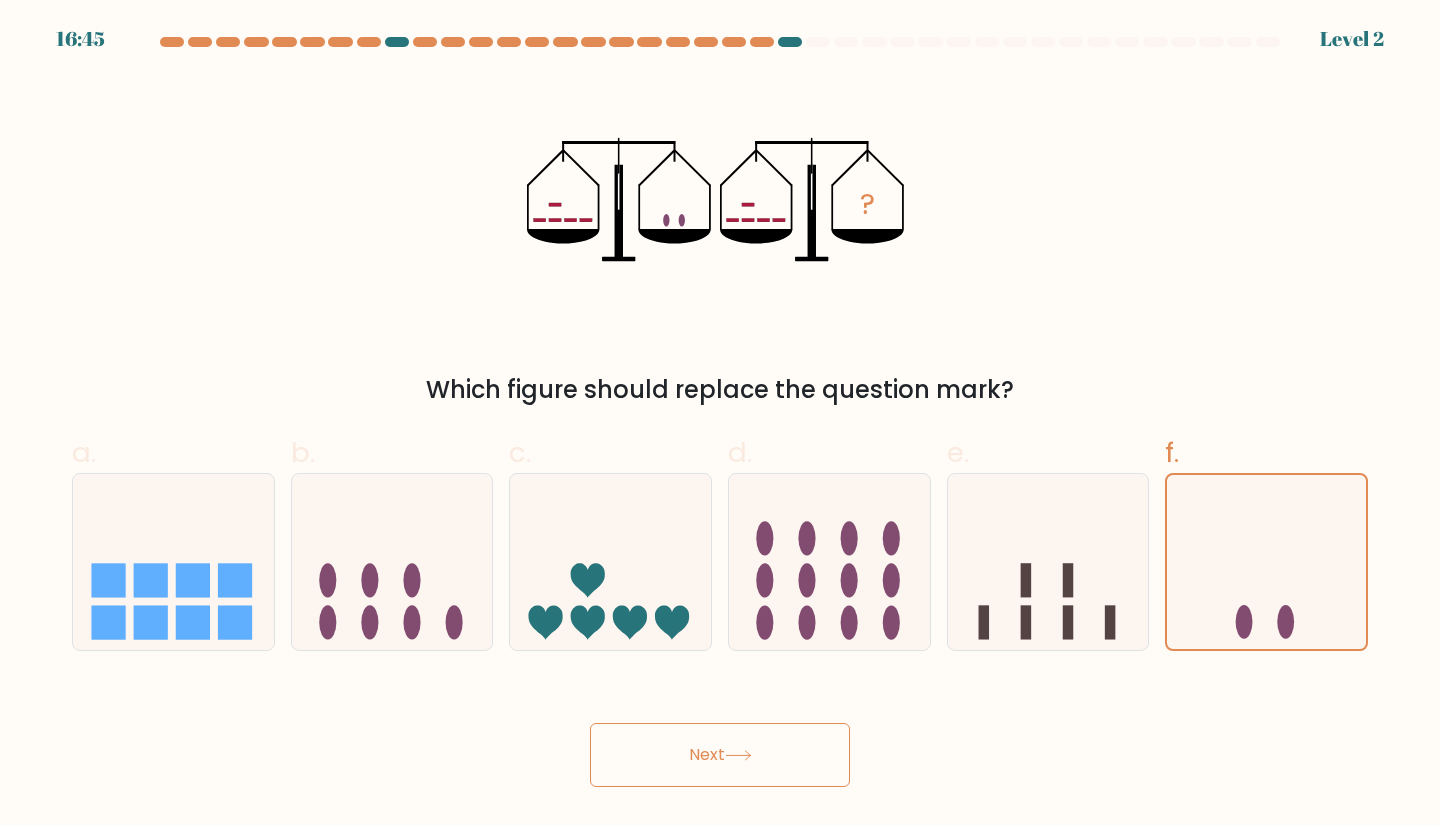 click on "Next" at bounding box center [720, 755] 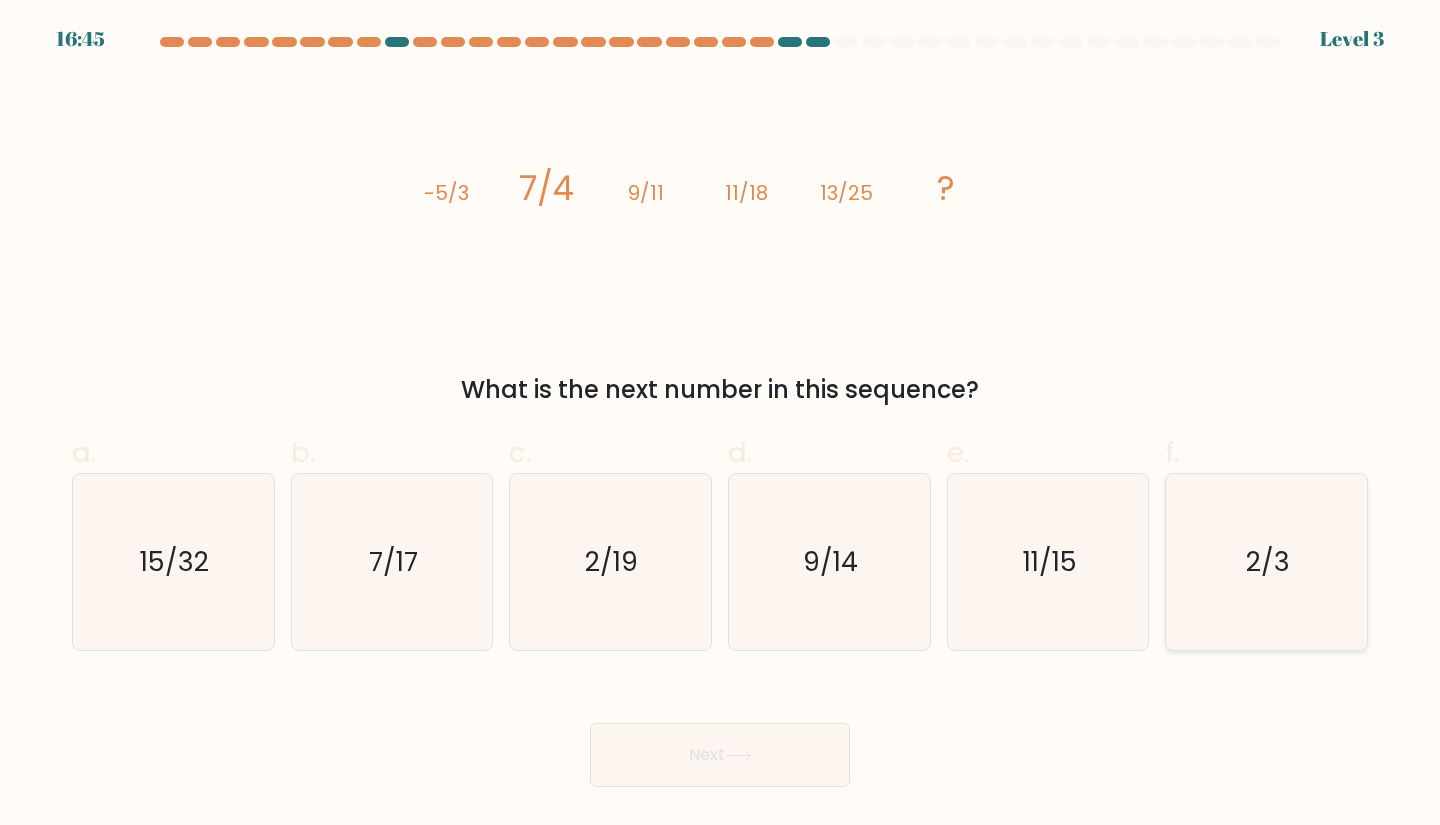 click on "2/3" 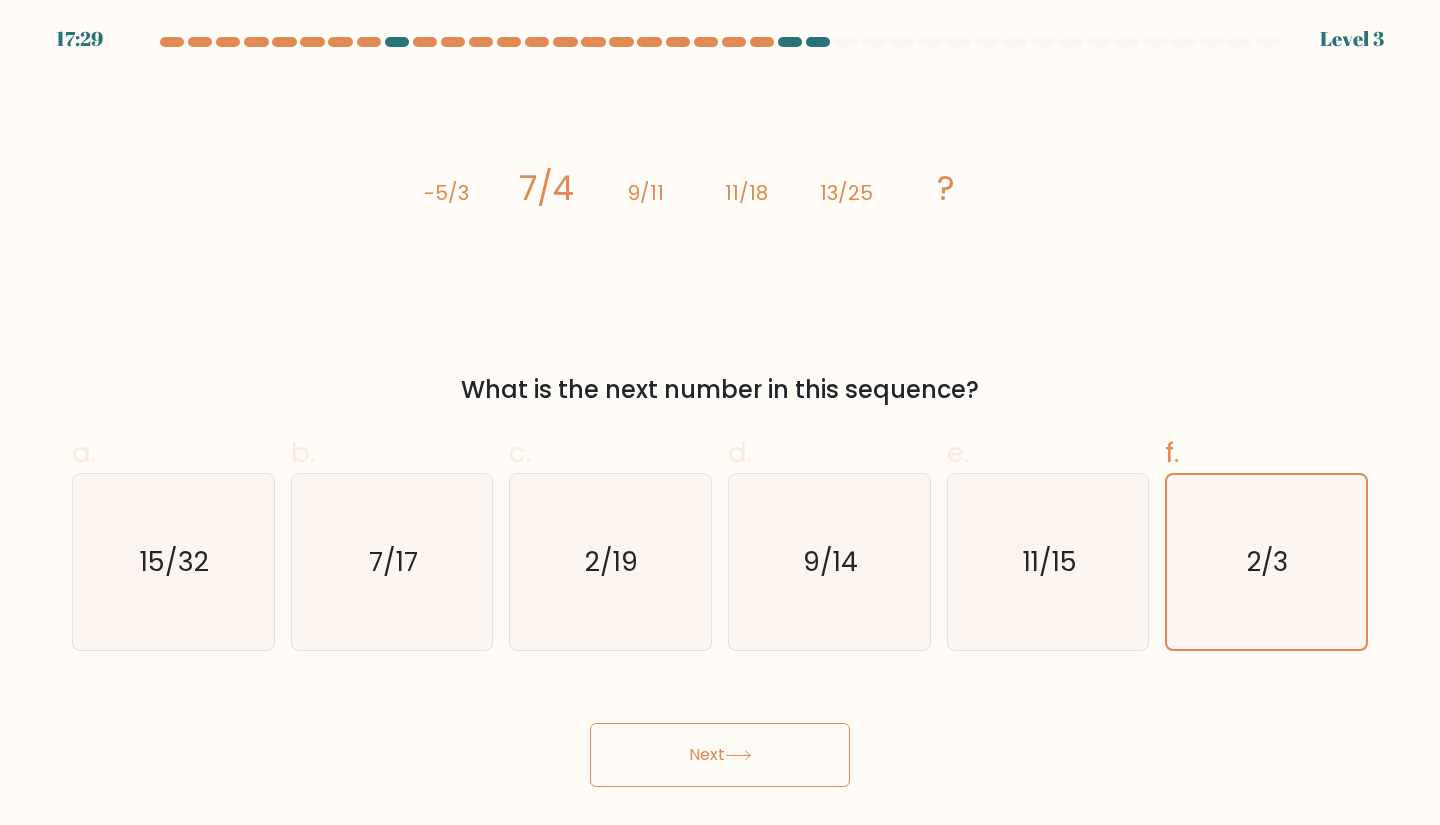 click on "Next" at bounding box center (720, 755) 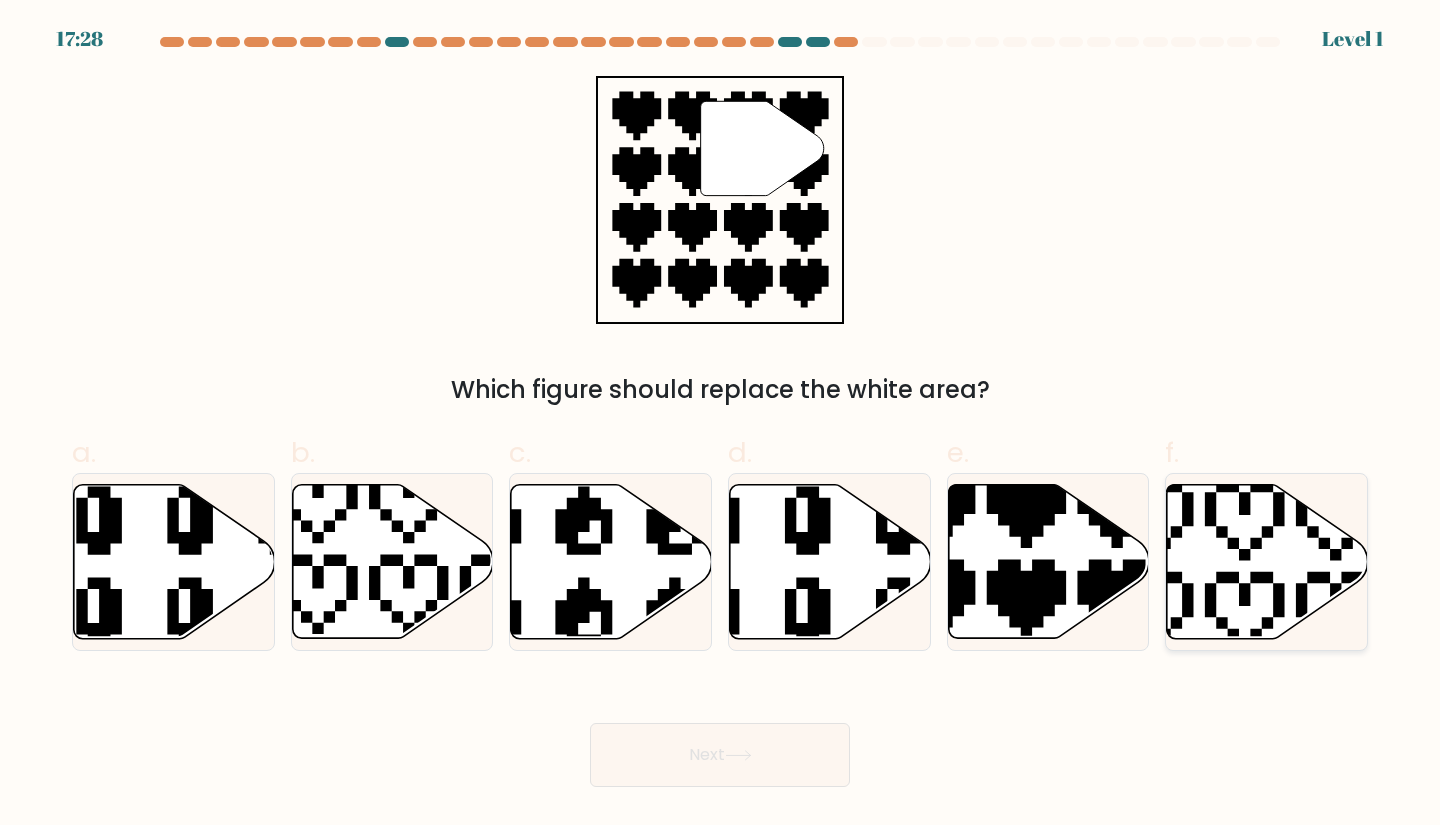 click 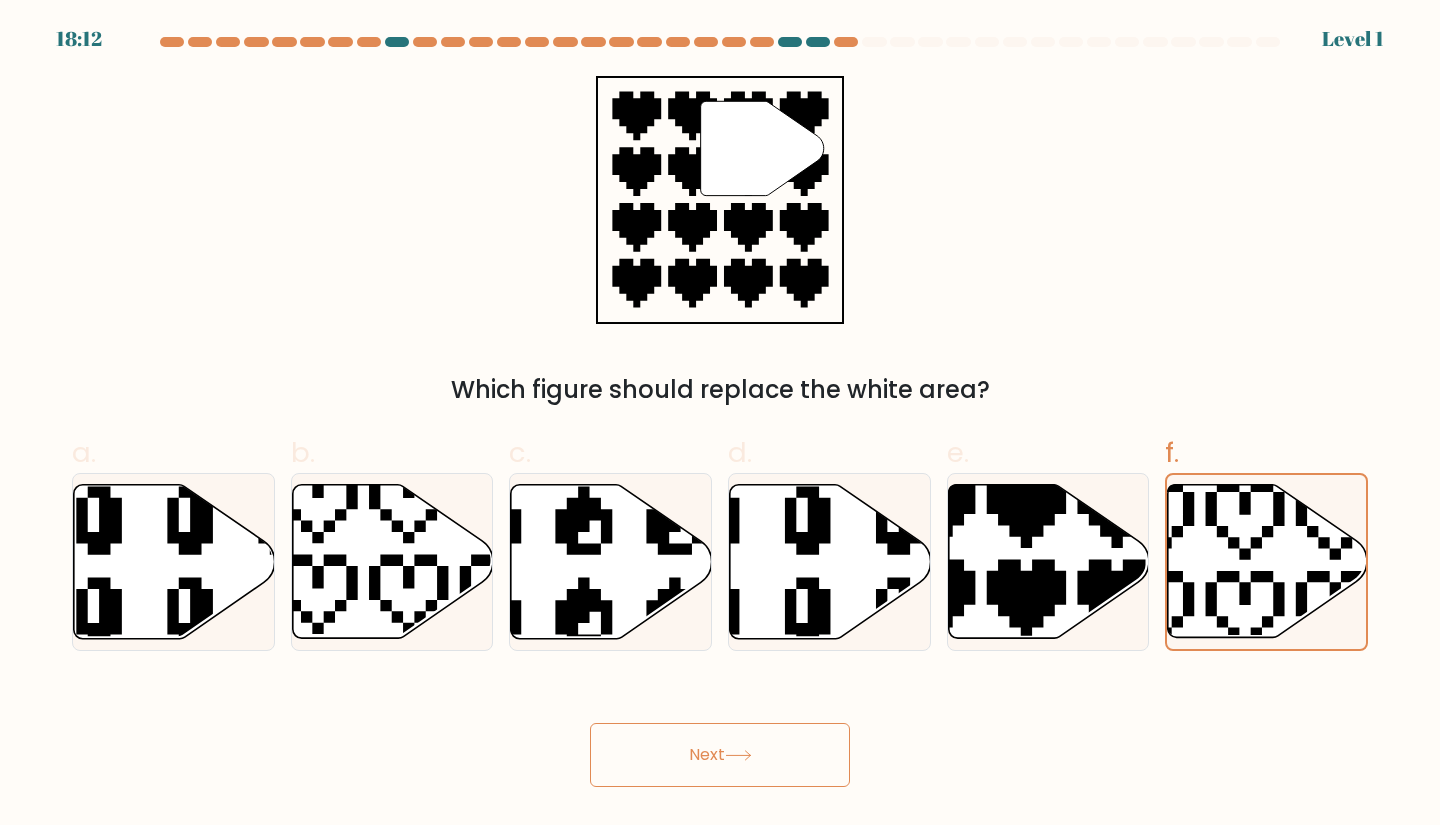 click on "18:12
Level 1" at bounding box center [720, 412] 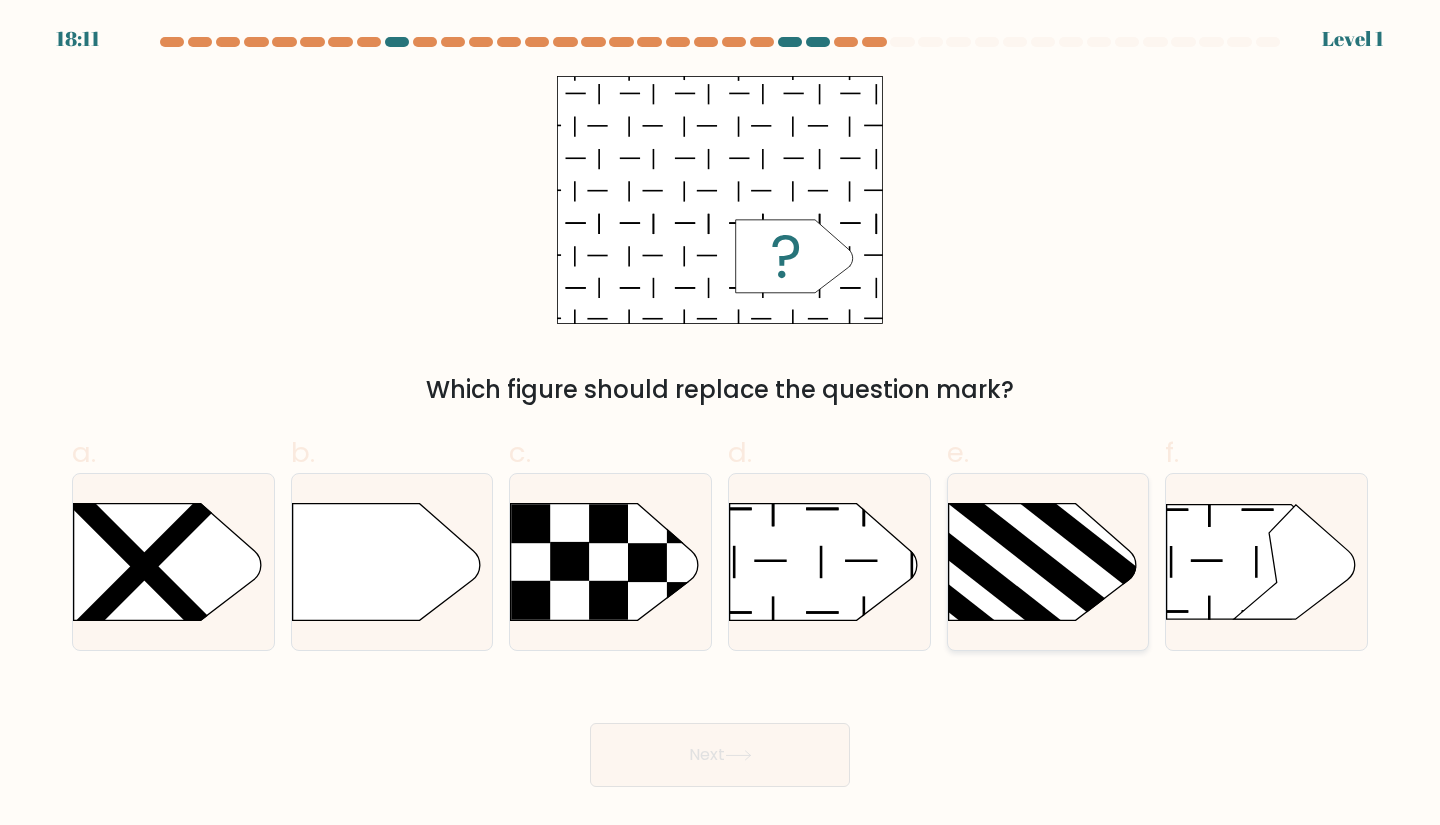 click at bounding box center [1048, 562] 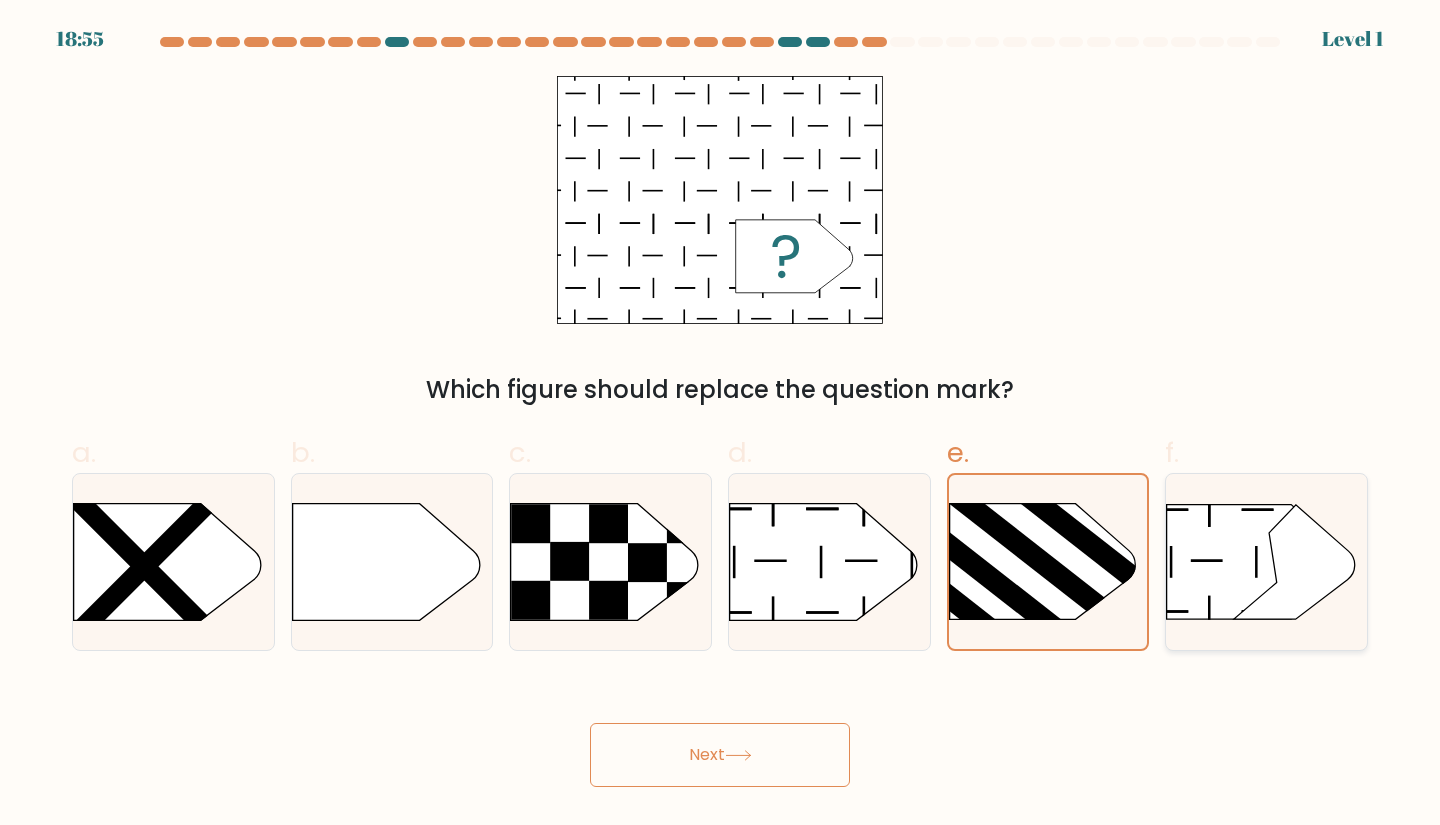click 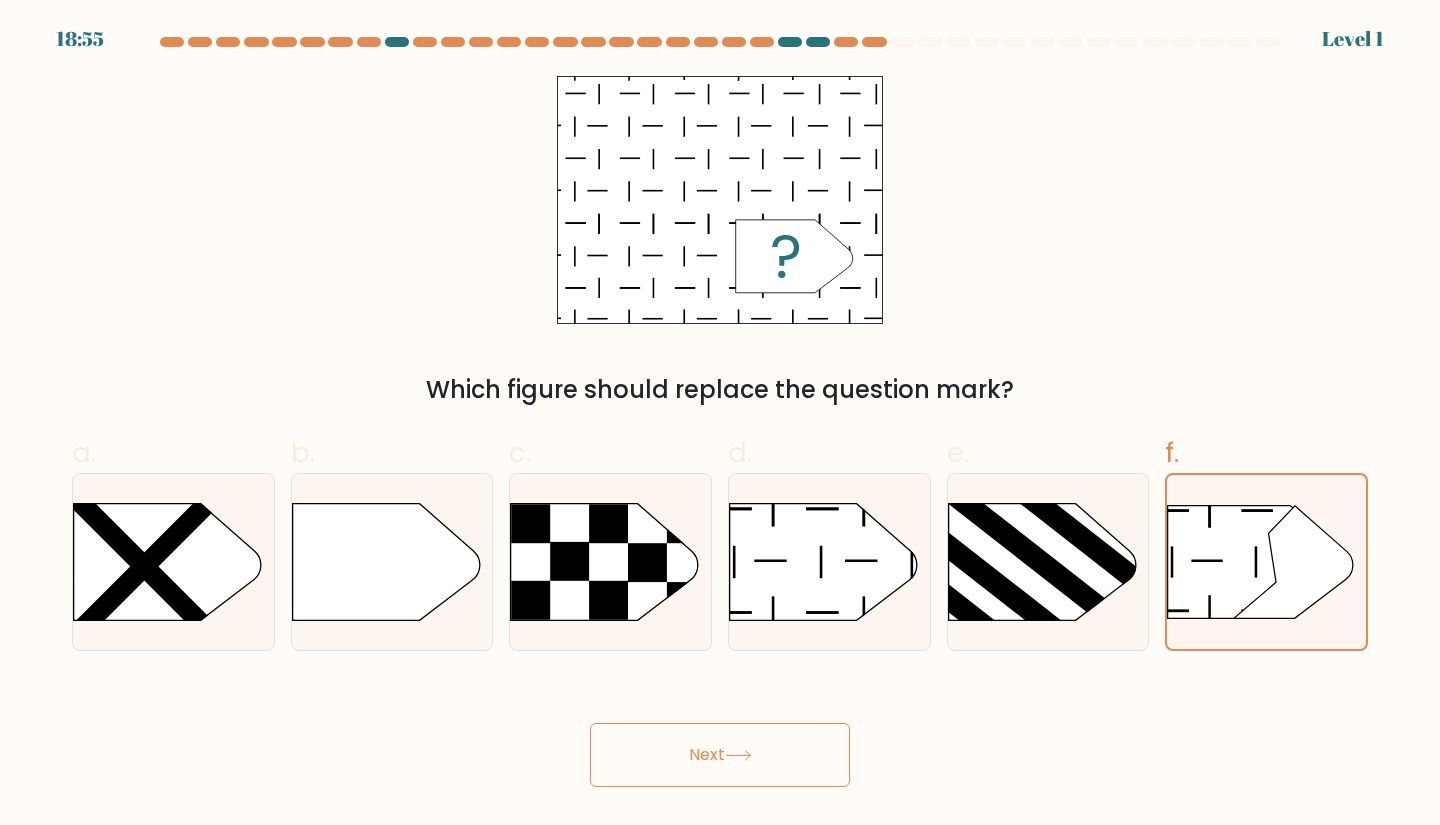 click on "Next" at bounding box center (720, 755) 